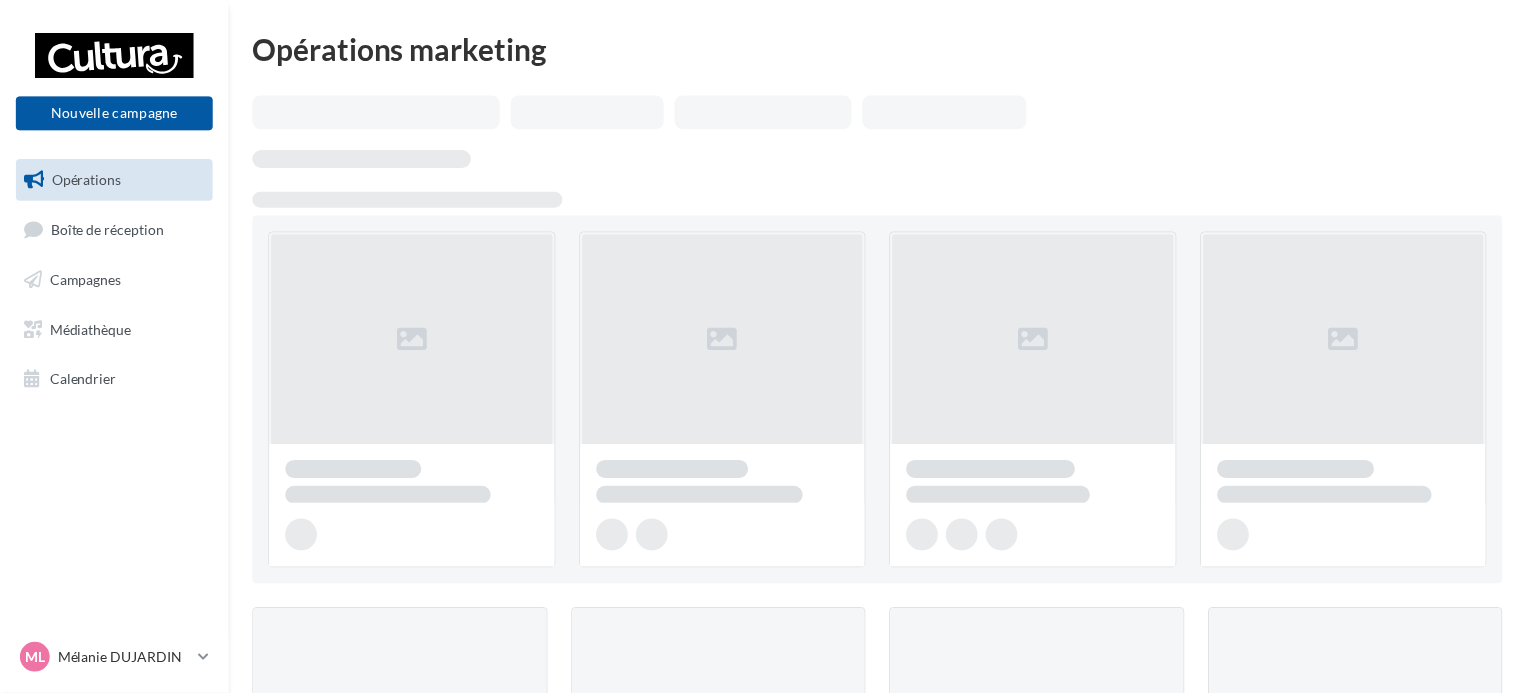 scroll, scrollTop: 0, scrollLeft: 0, axis: both 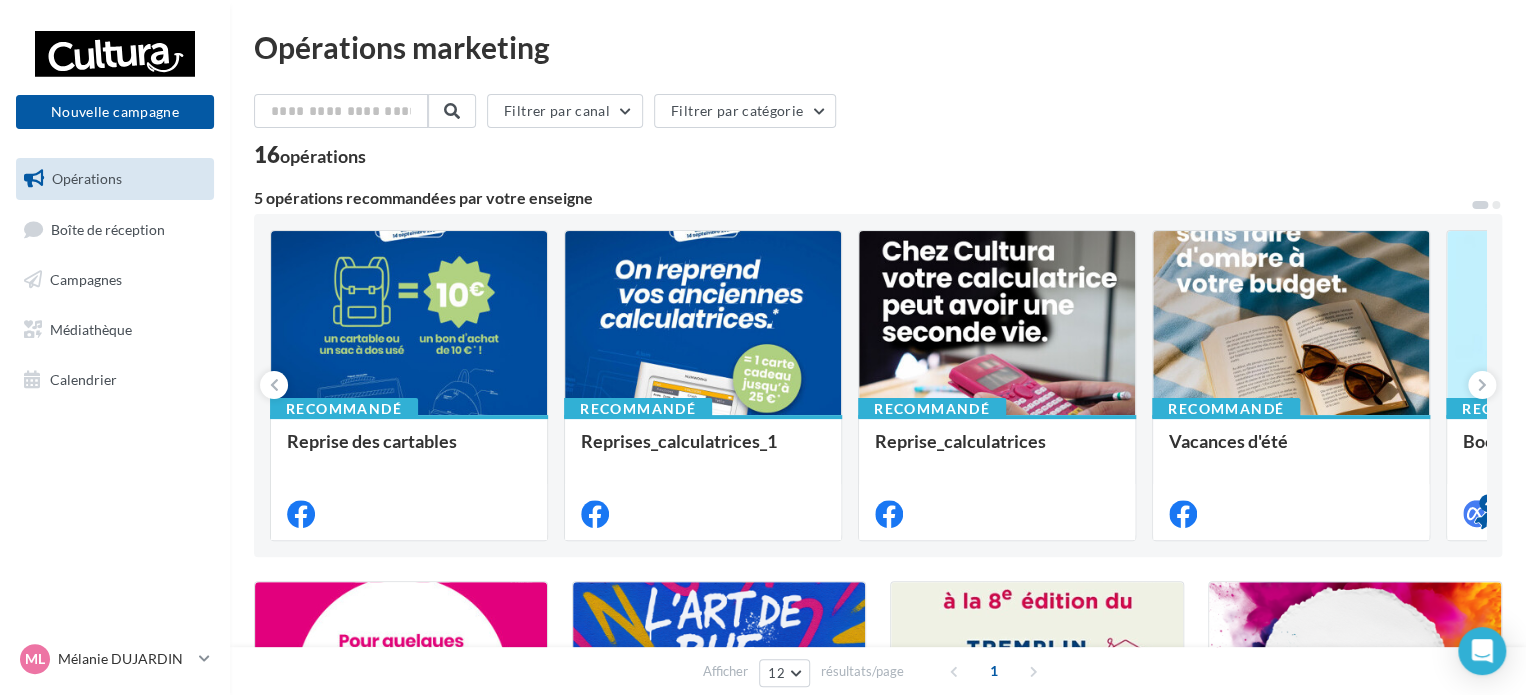 click on "Campagnes" at bounding box center (86, 279) 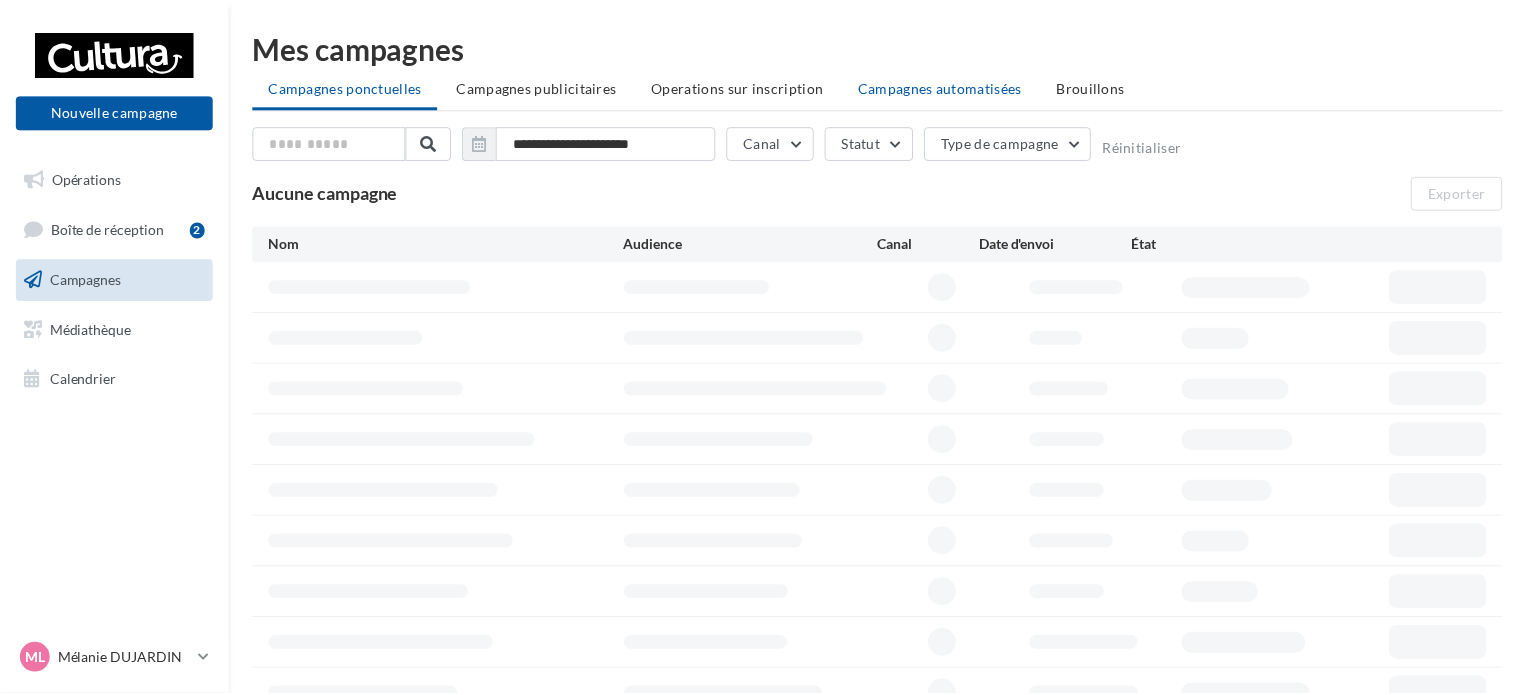 scroll, scrollTop: 0, scrollLeft: 0, axis: both 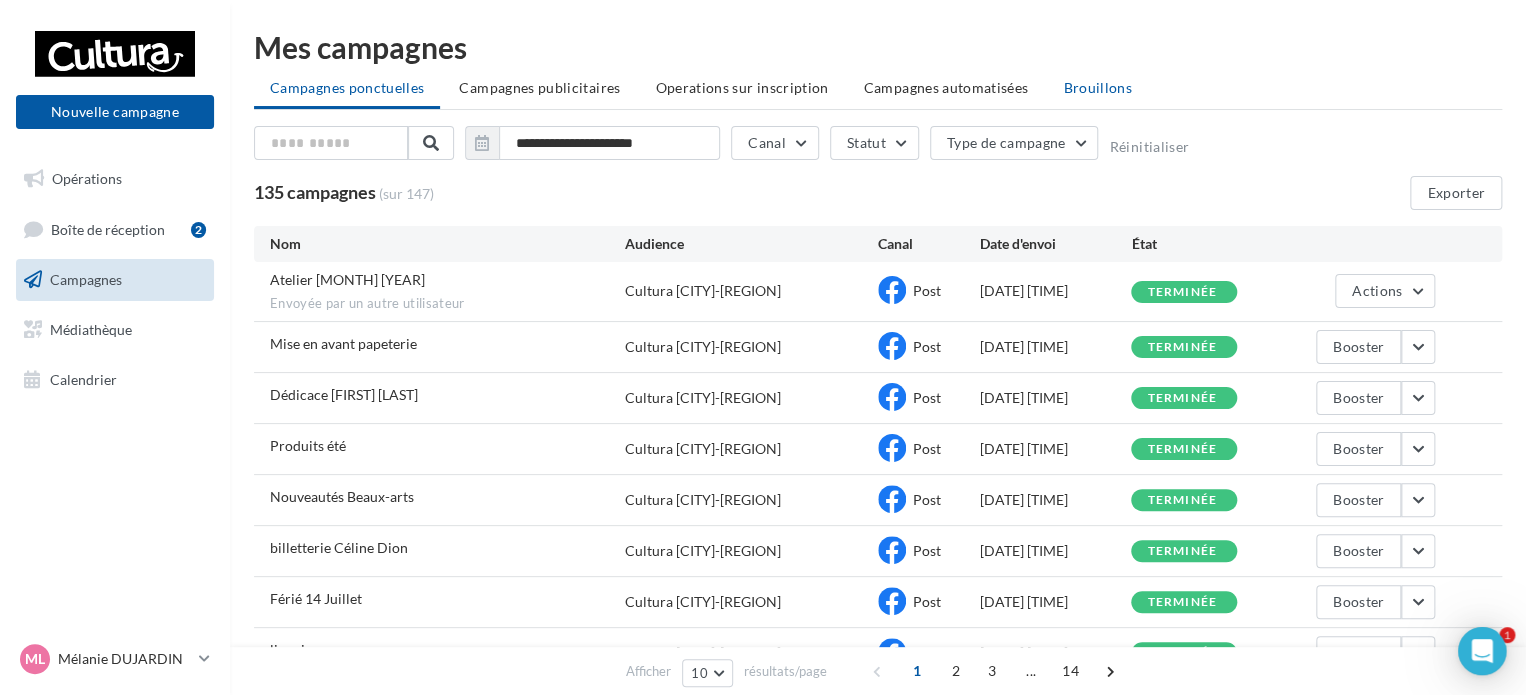 click on "Brouillons" at bounding box center [1097, 87] 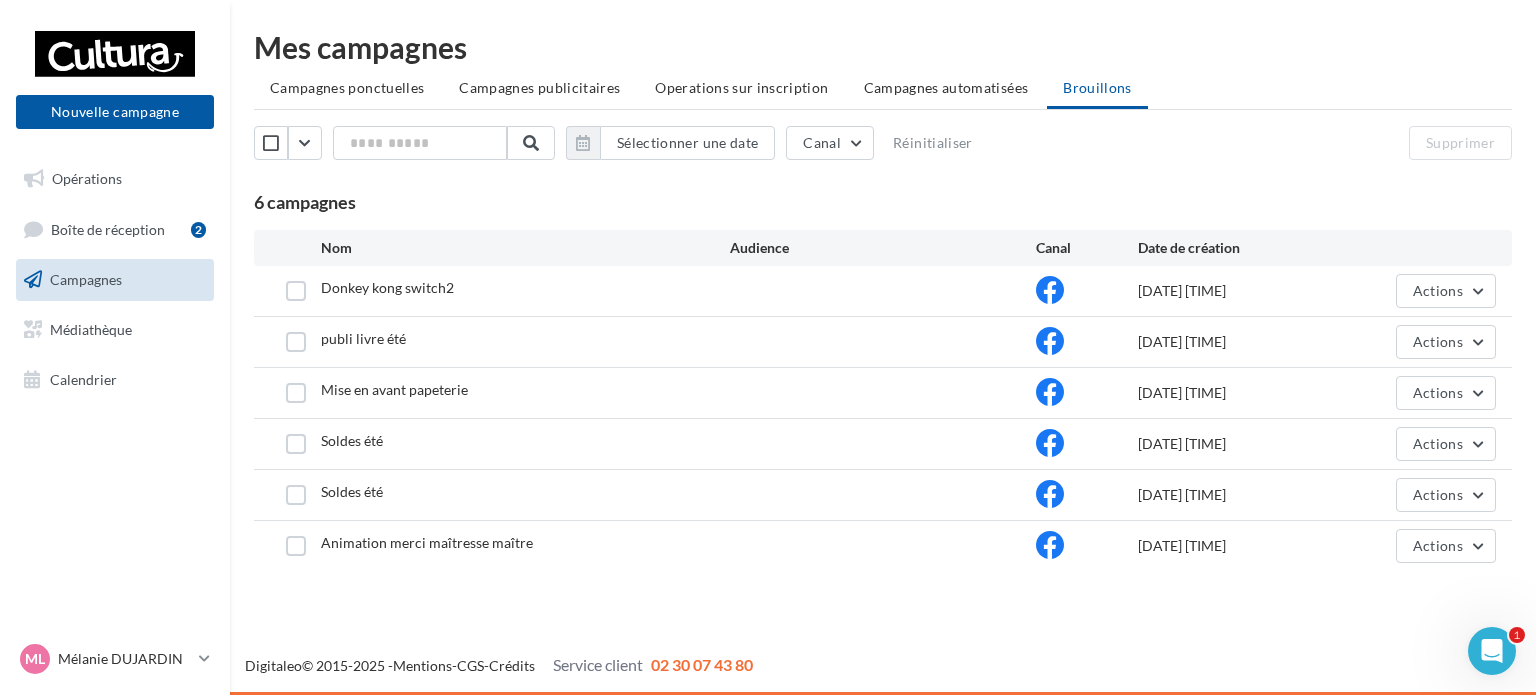 click at bounding box center (295, 291) 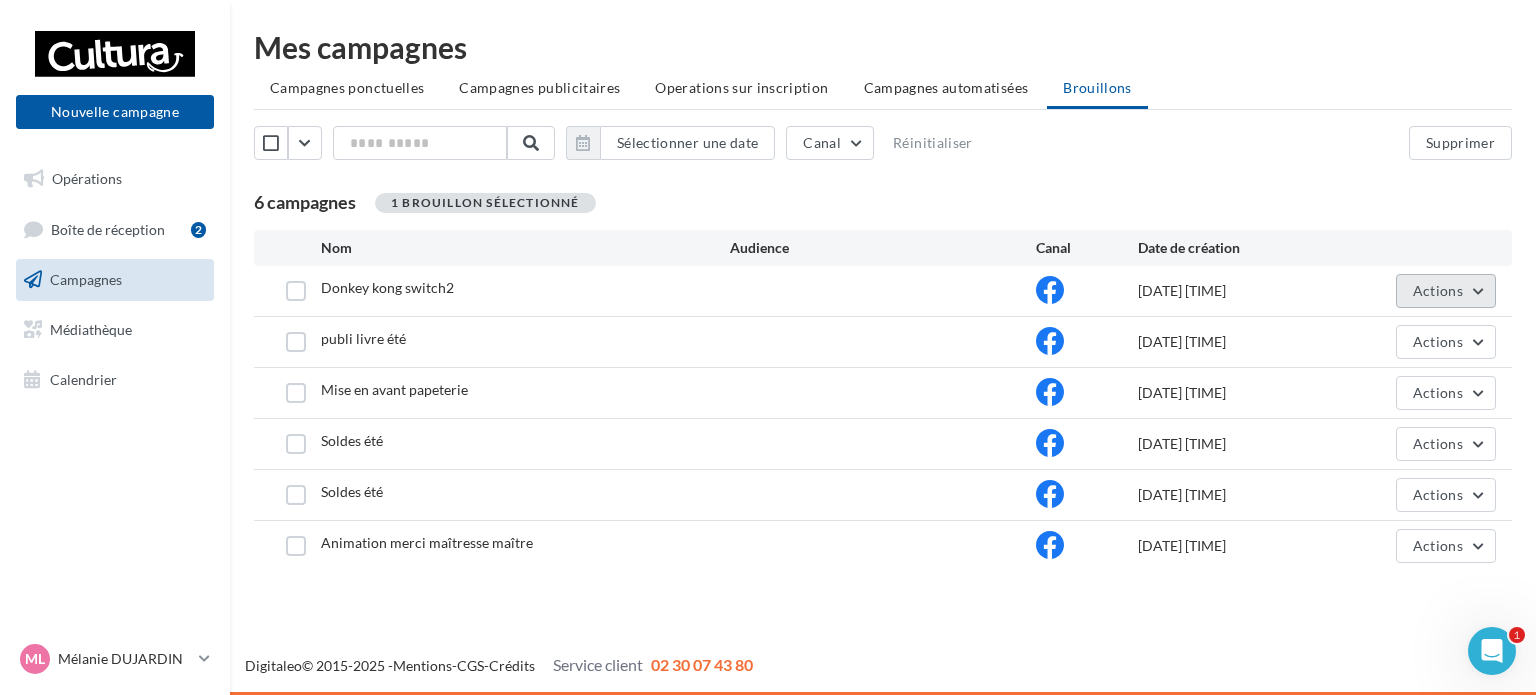 click on "Actions" at bounding box center (1438, 290) 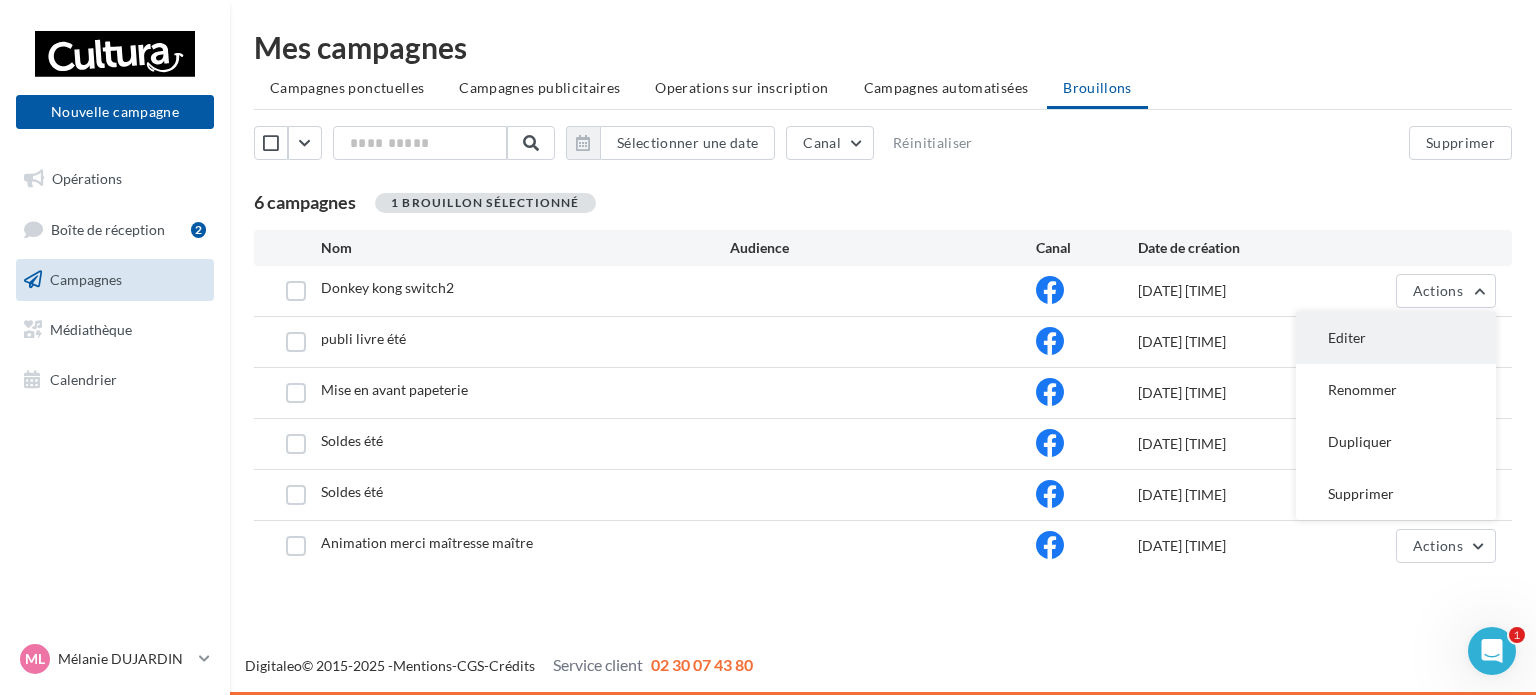 click on "Editer" at bounding box center [1396, 338] 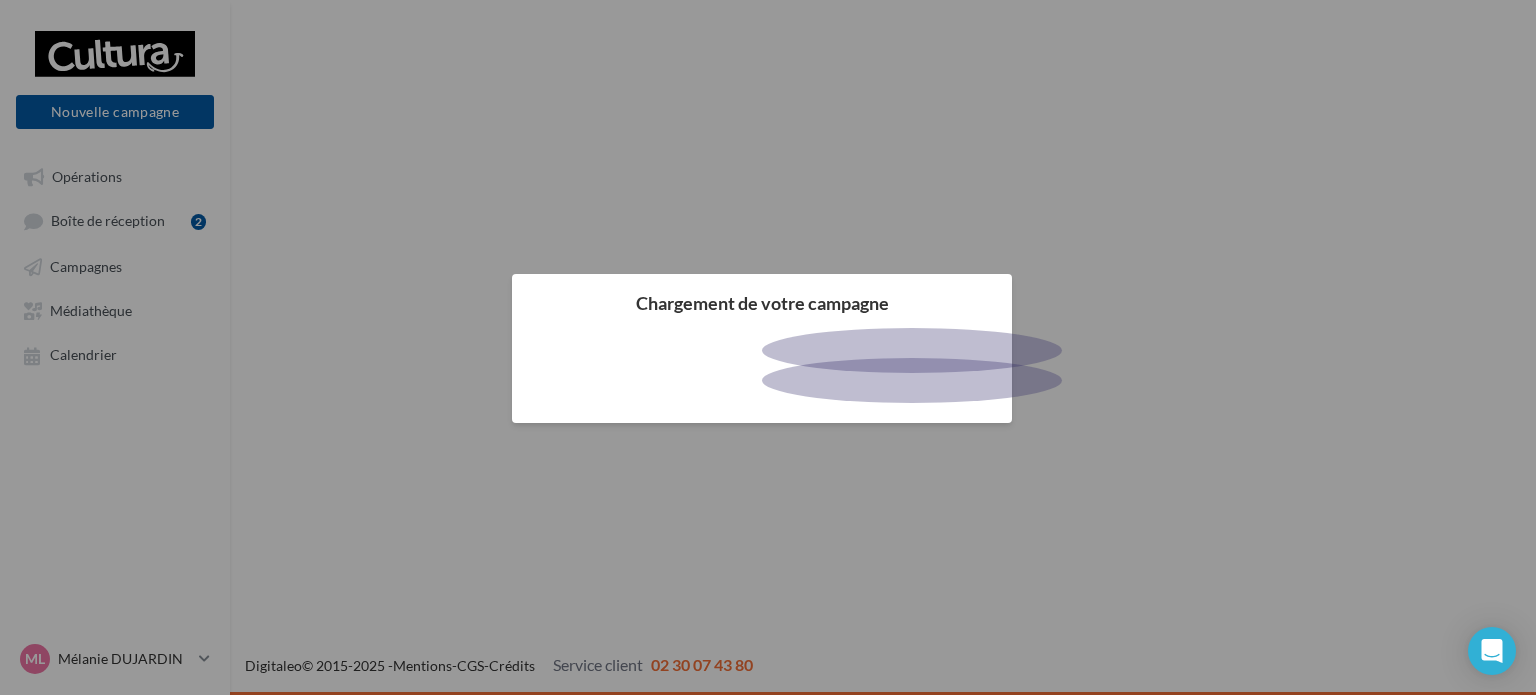 scroll, scrollTop: 0, scrollLeft: 0, axis: both 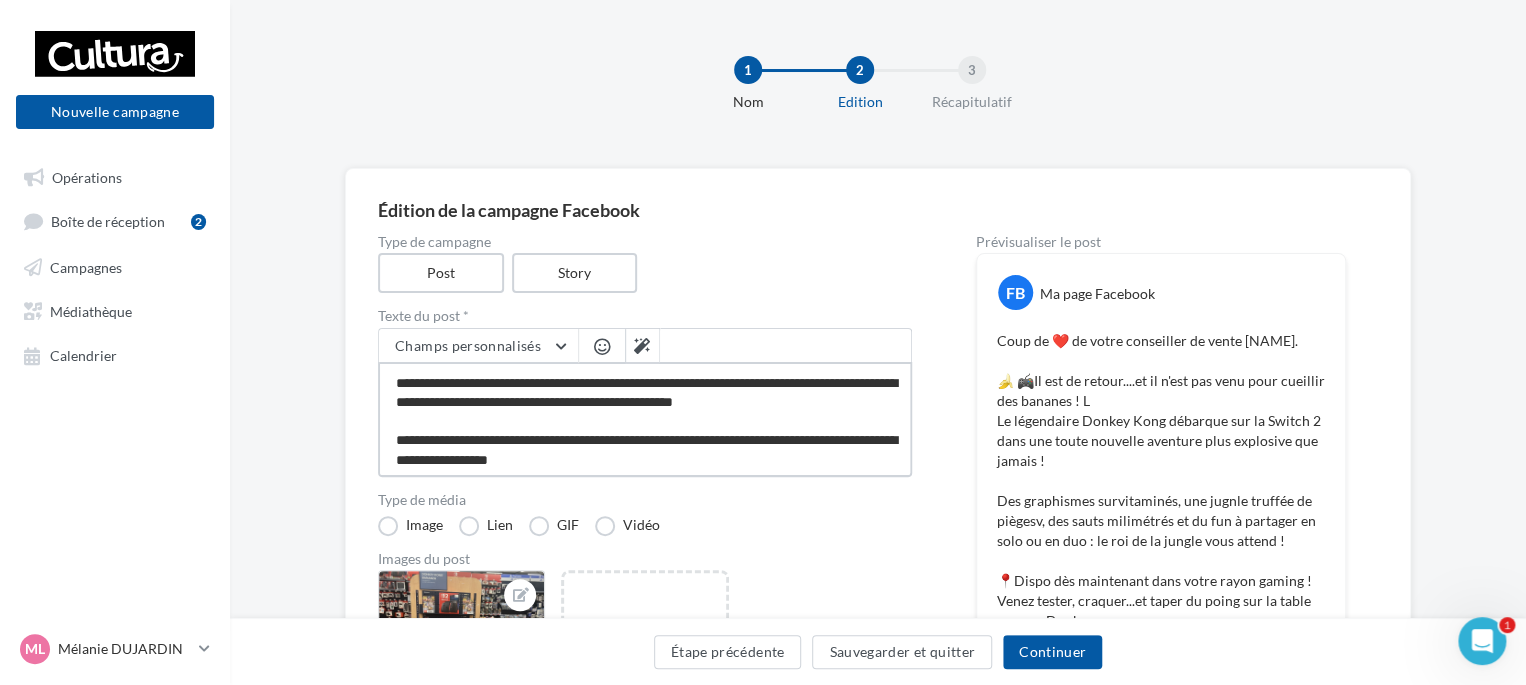 click on "**********" at bounding box center [645, 419] 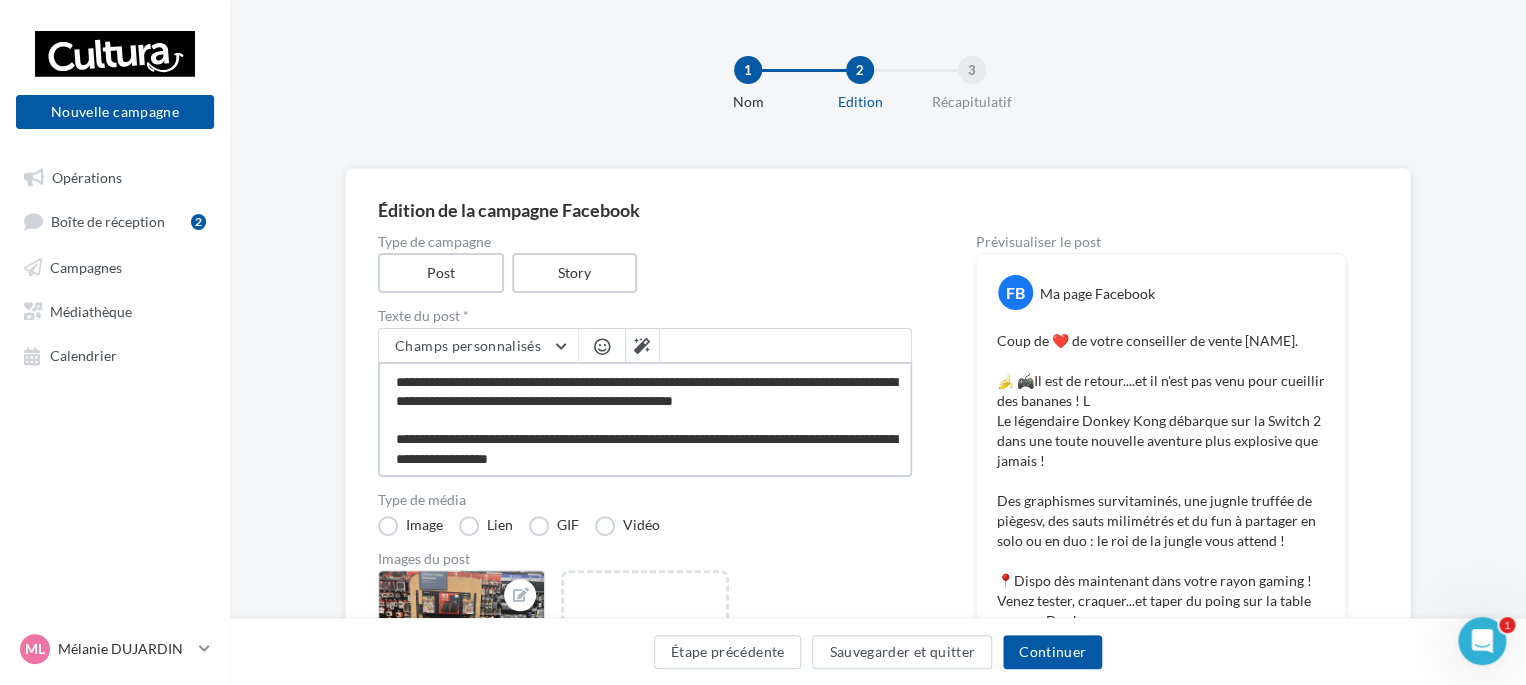 type on "**********" 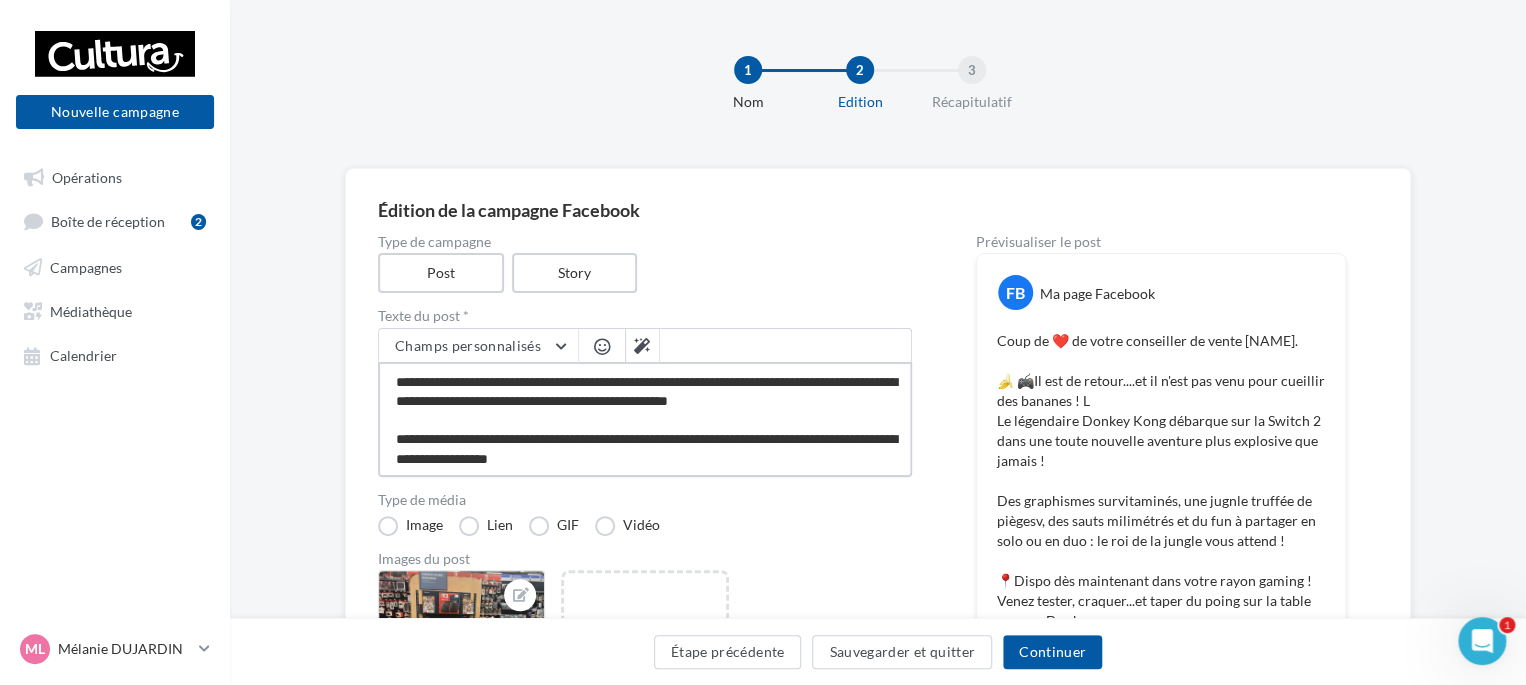 type on "**********" 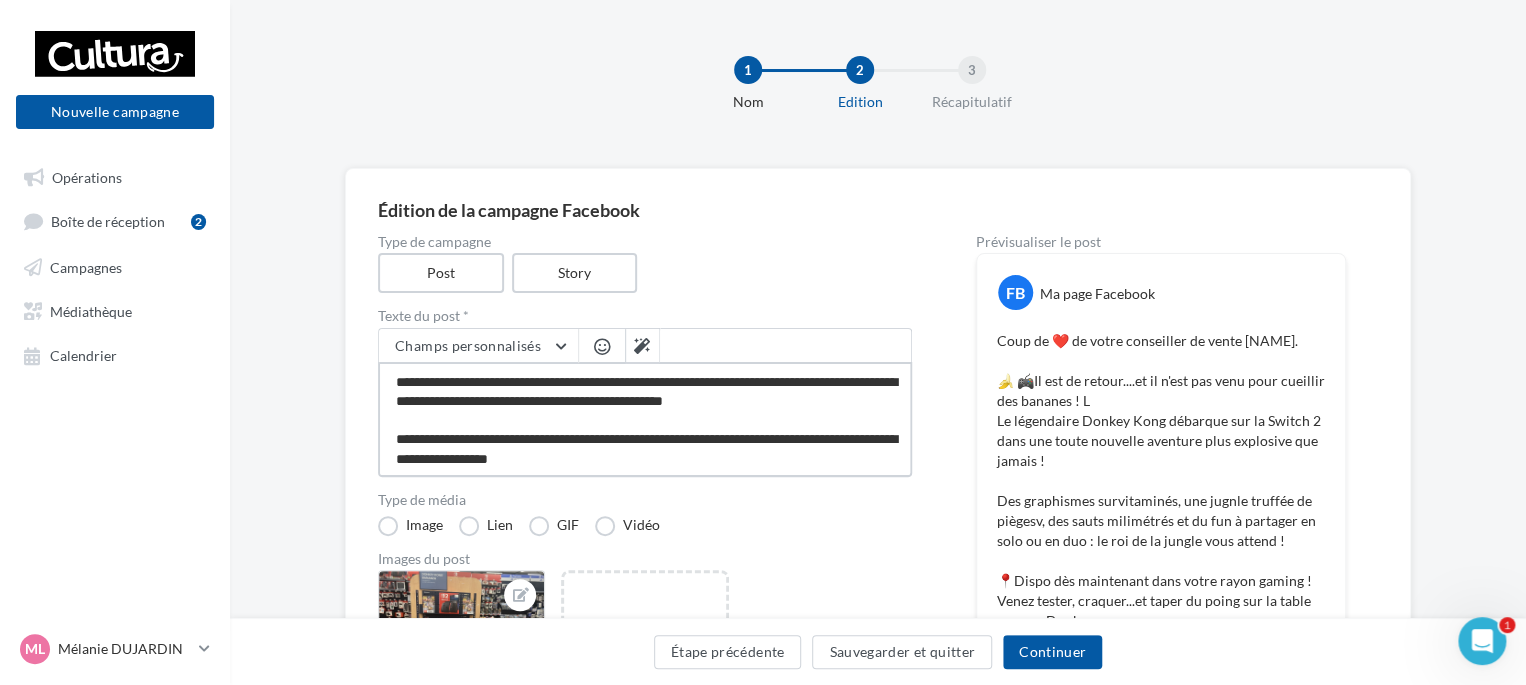 type on "**********" 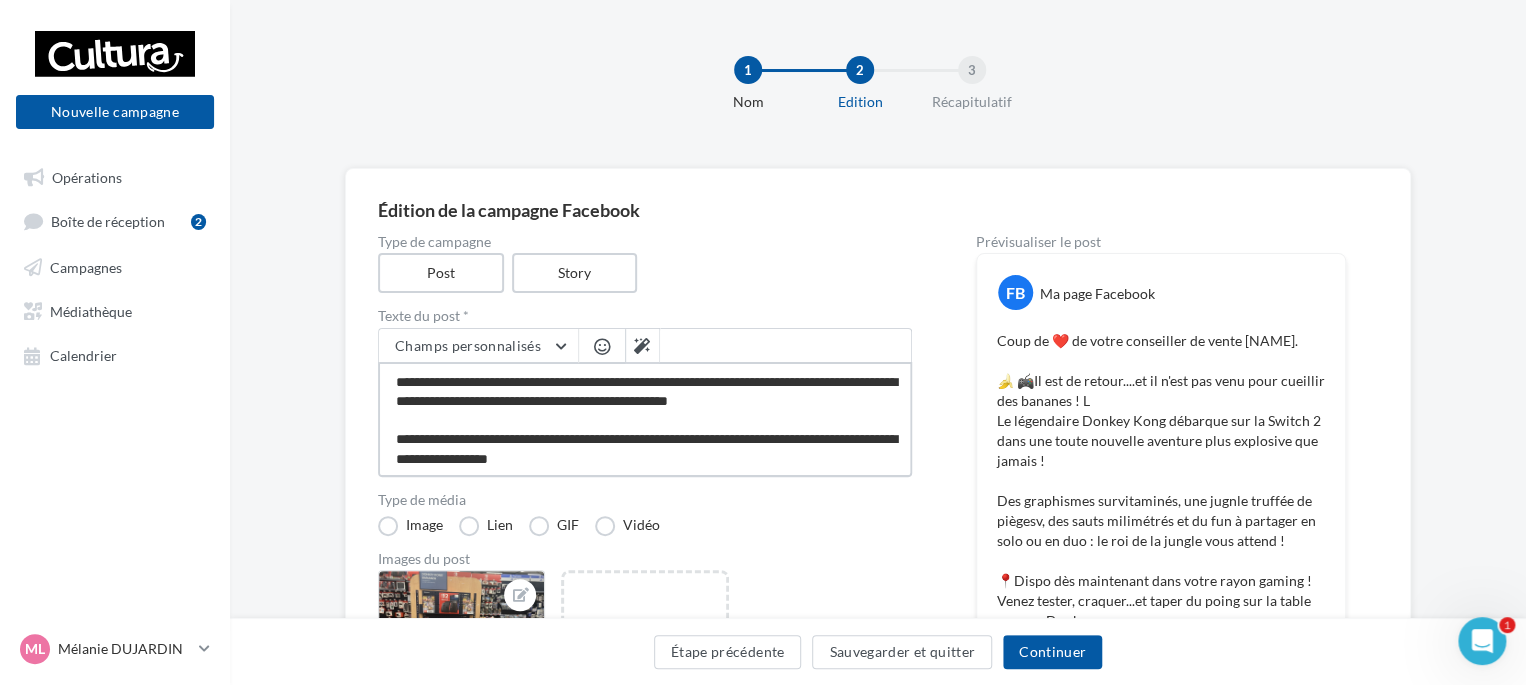 type on "**********" 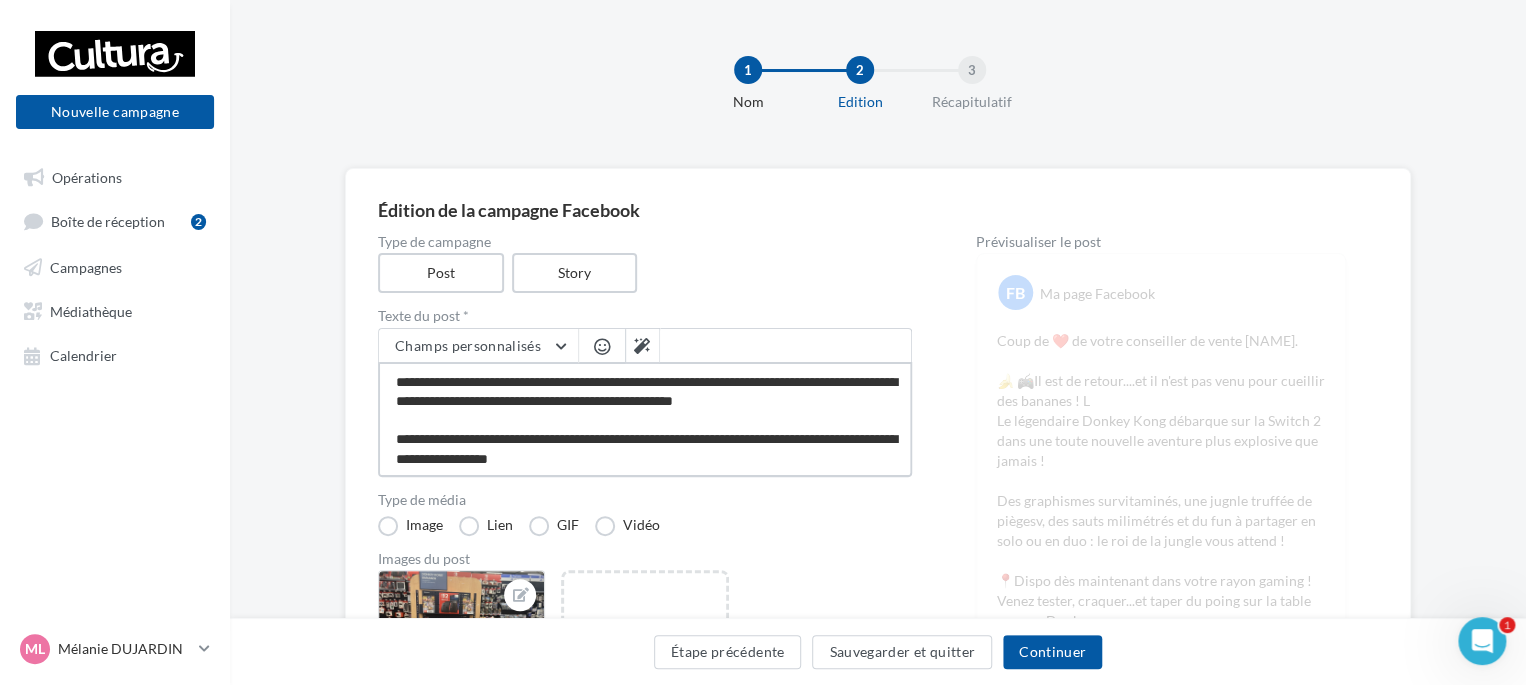 type on "**********" 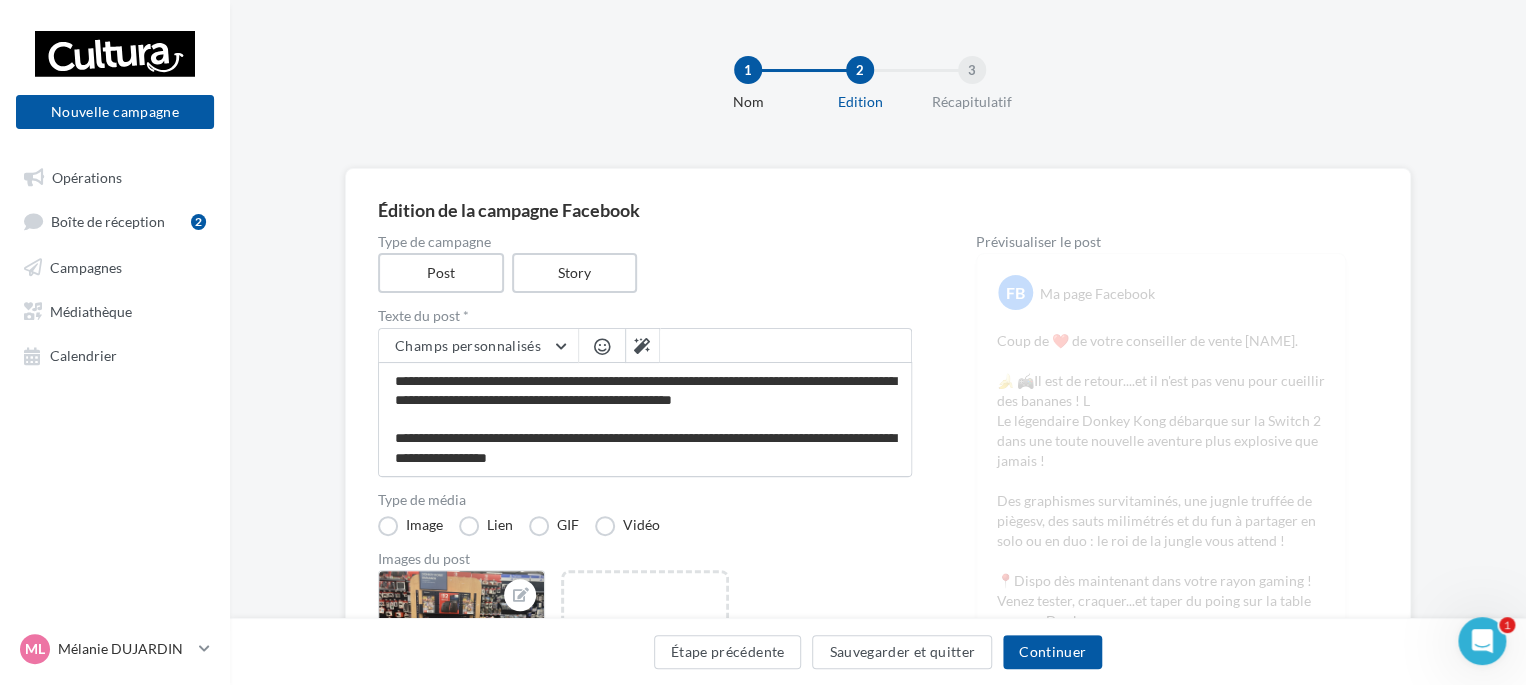 drag, startPoint x: 552, startPoint y: 383, endPoint x: 777, endPoint y: 503, distance: 255 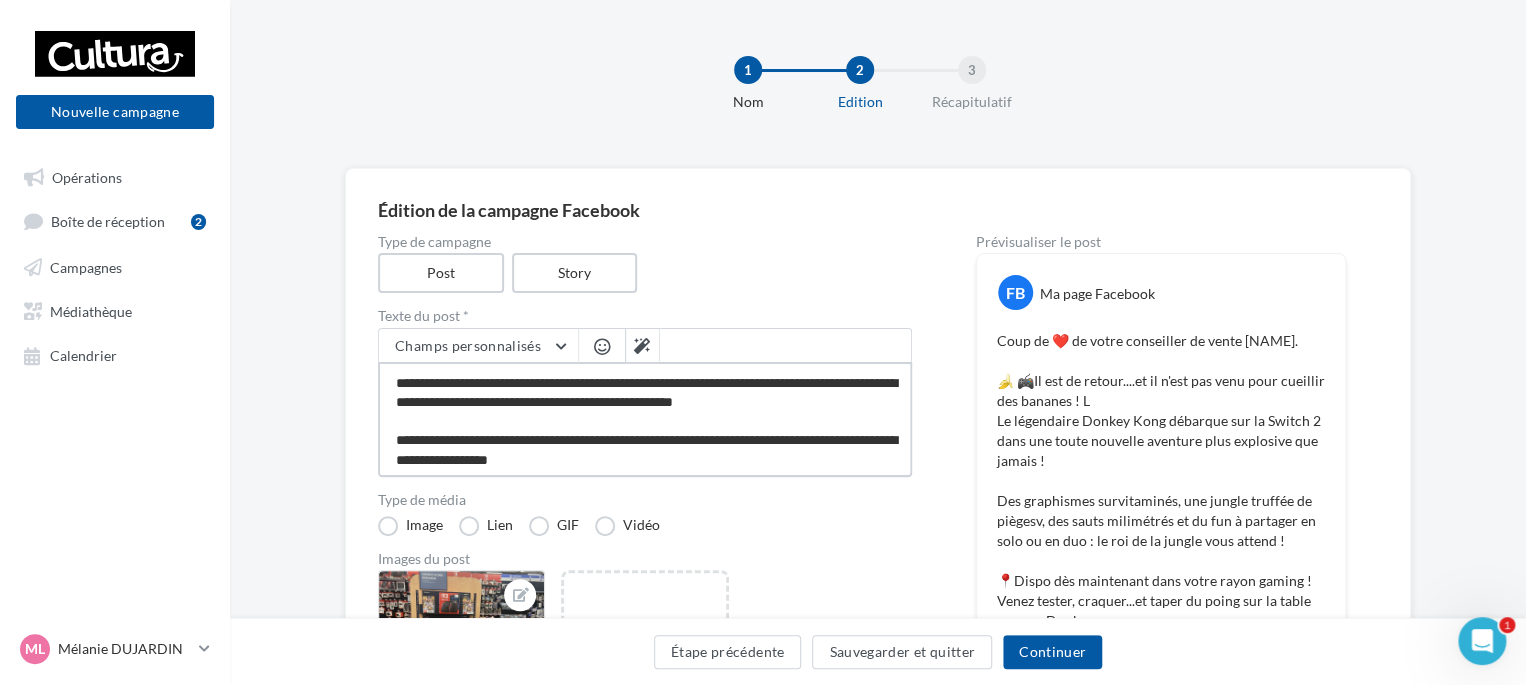 click on "**********" at bounding box center (645, 419) 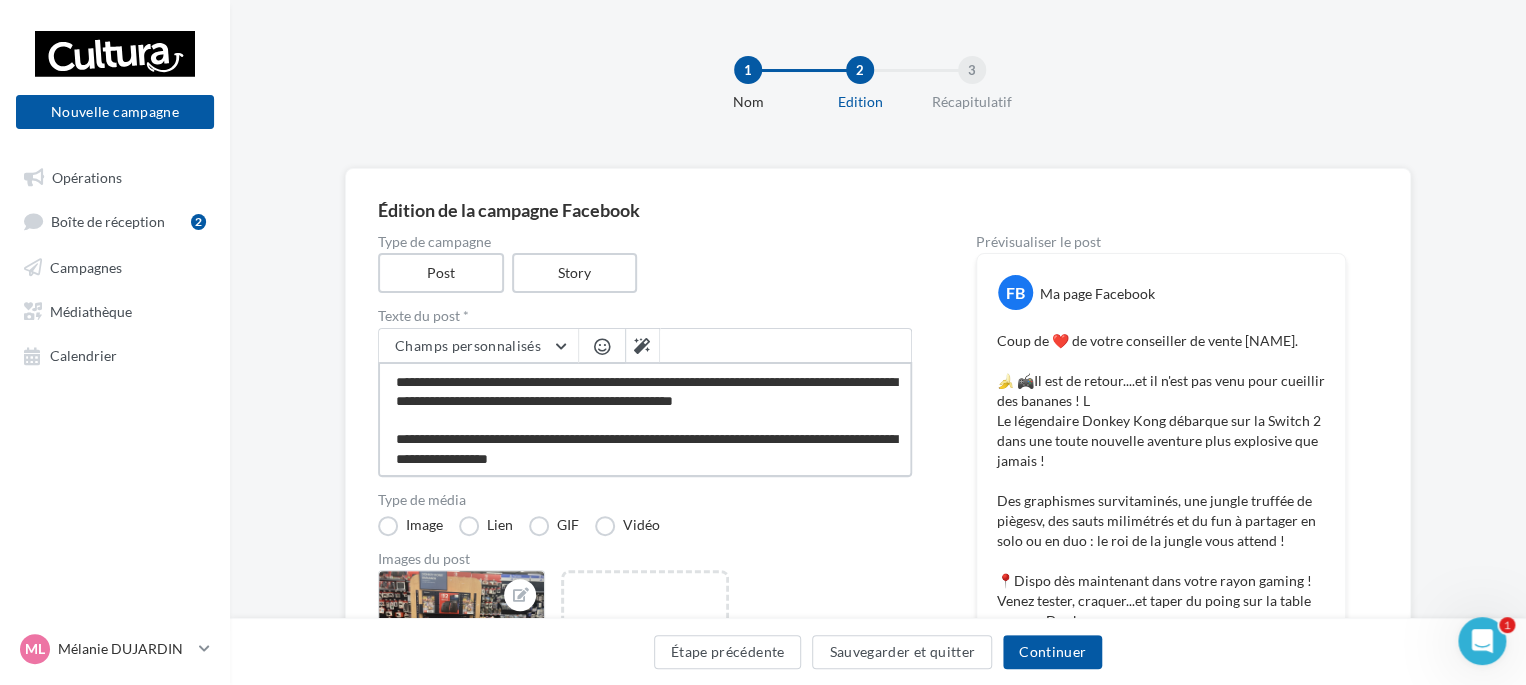 type on "**********" 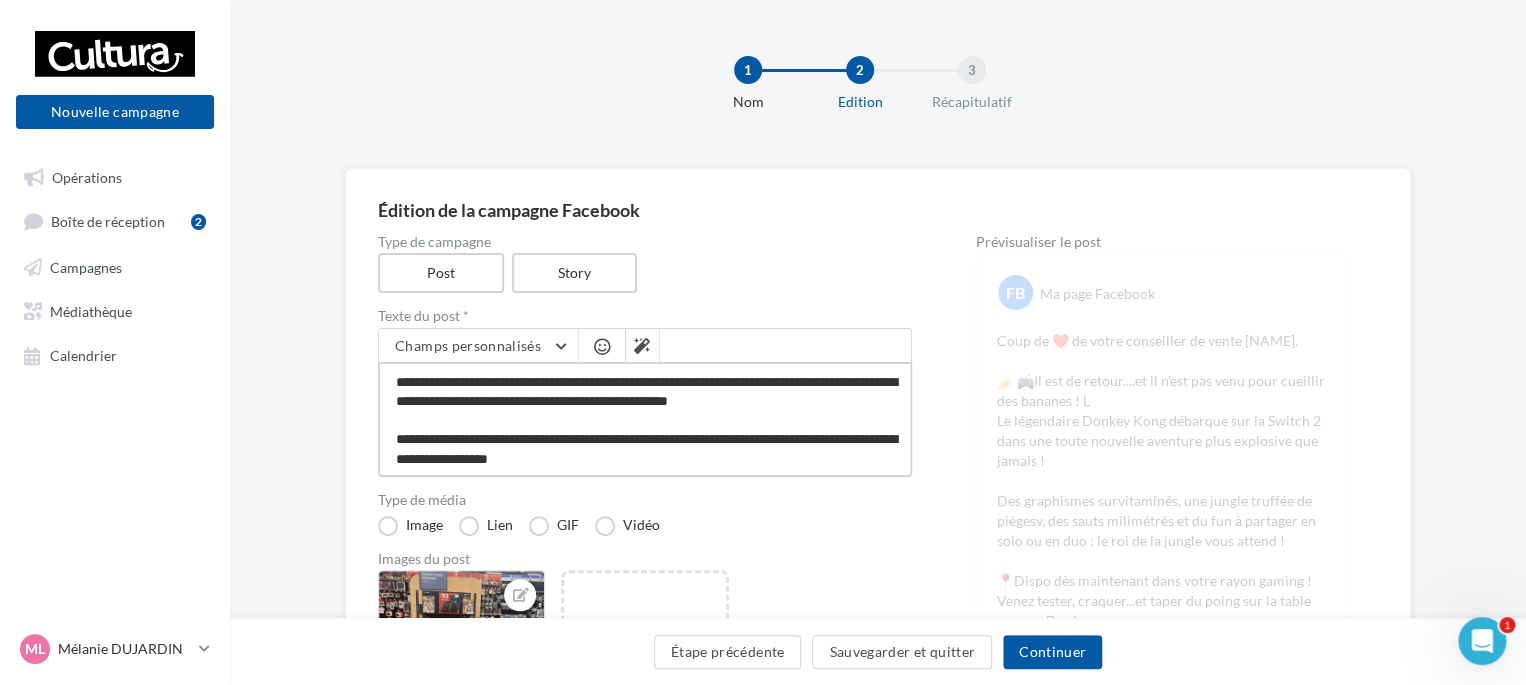 type on "**********" 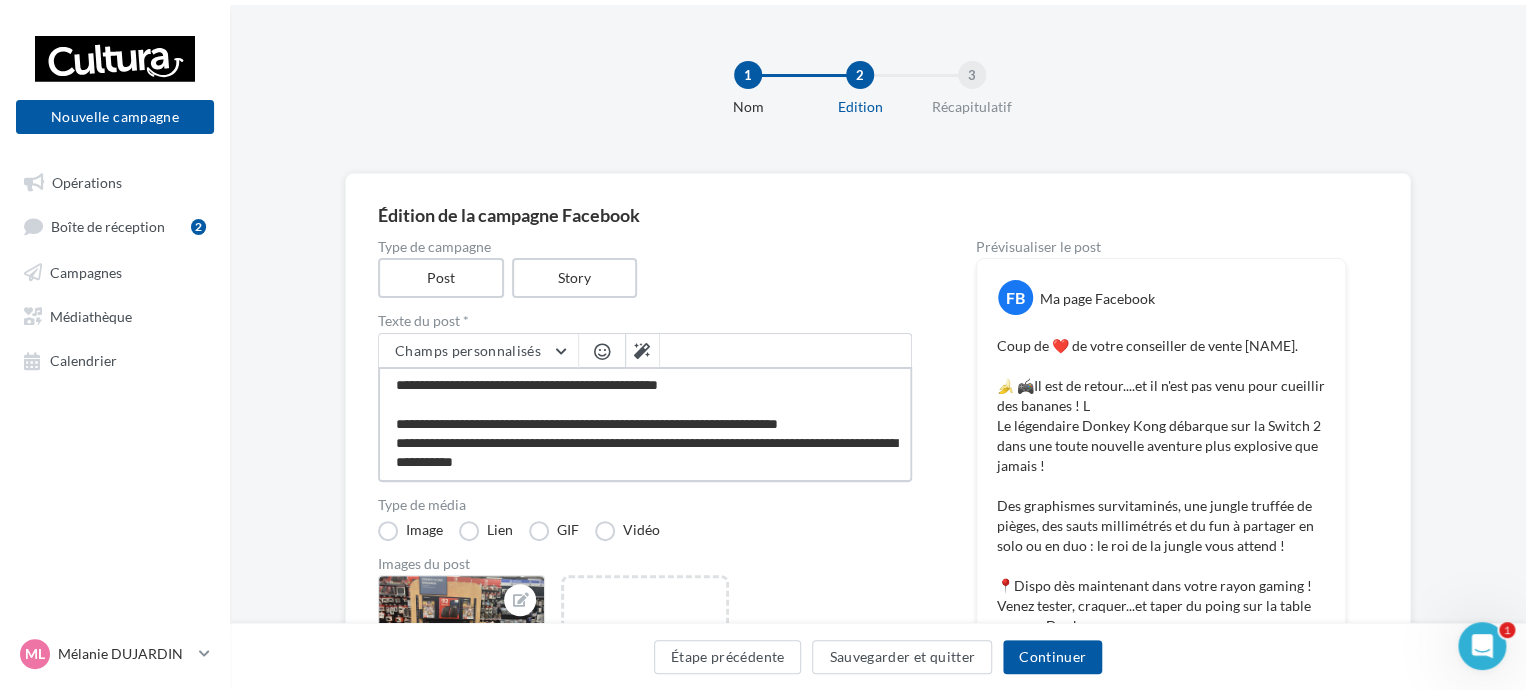 scroll, scrollTop: 0, scrollLeft: 0, axis: both 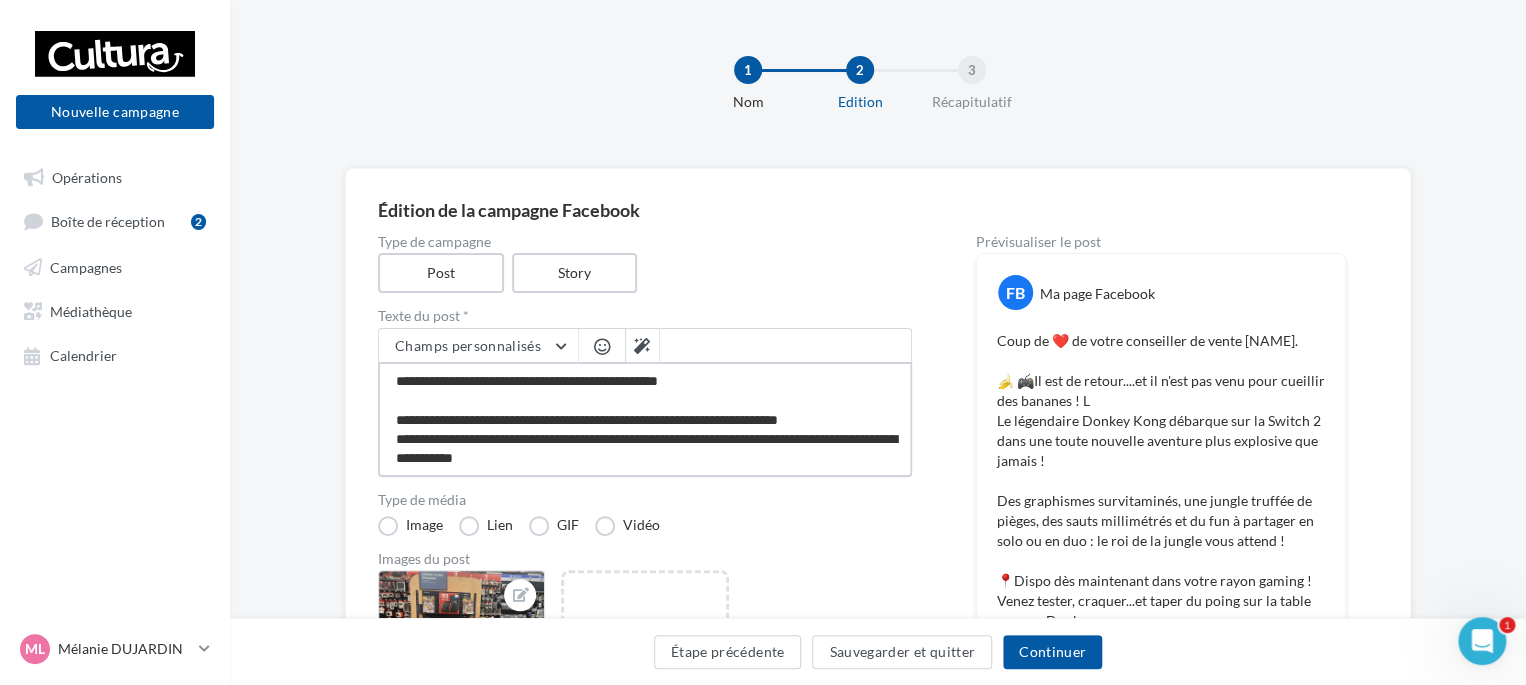 click on "**********" at bounding box center [645, 419] 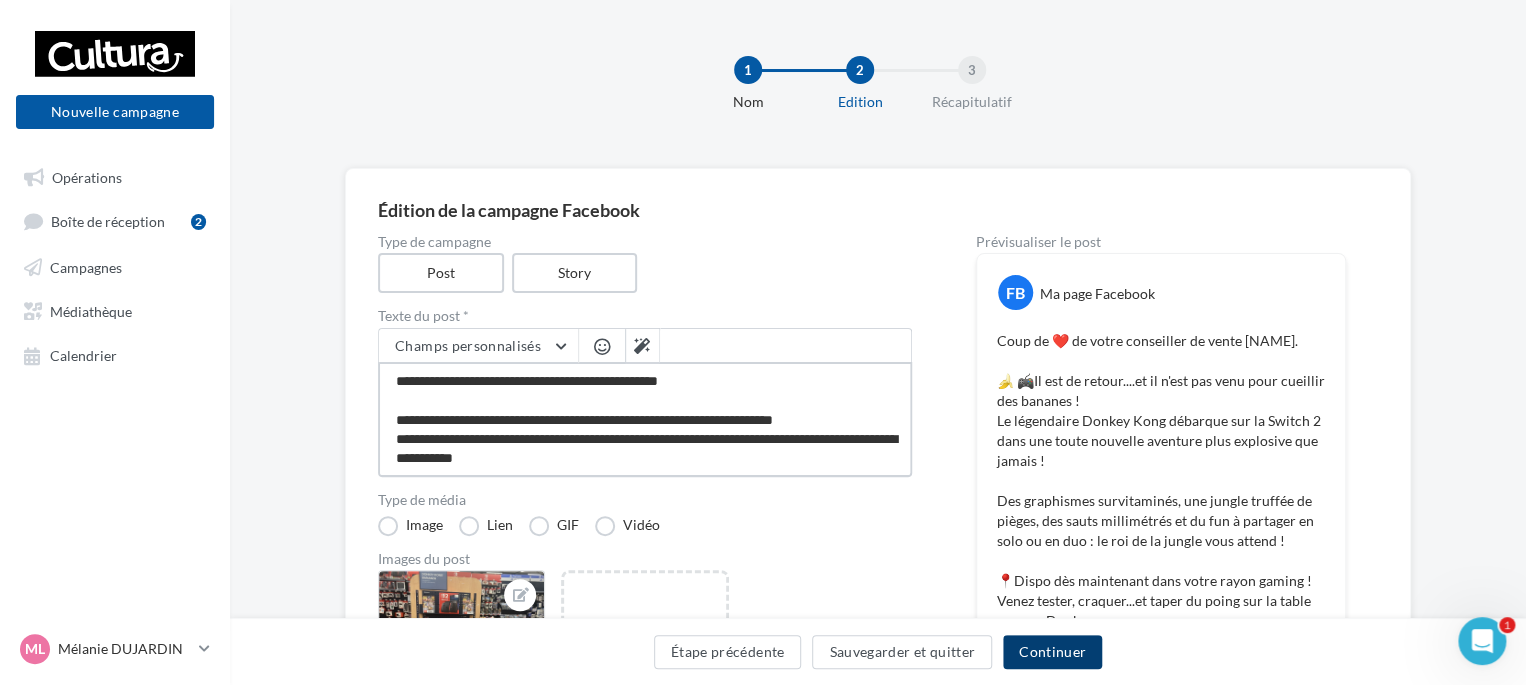 type on "**********" 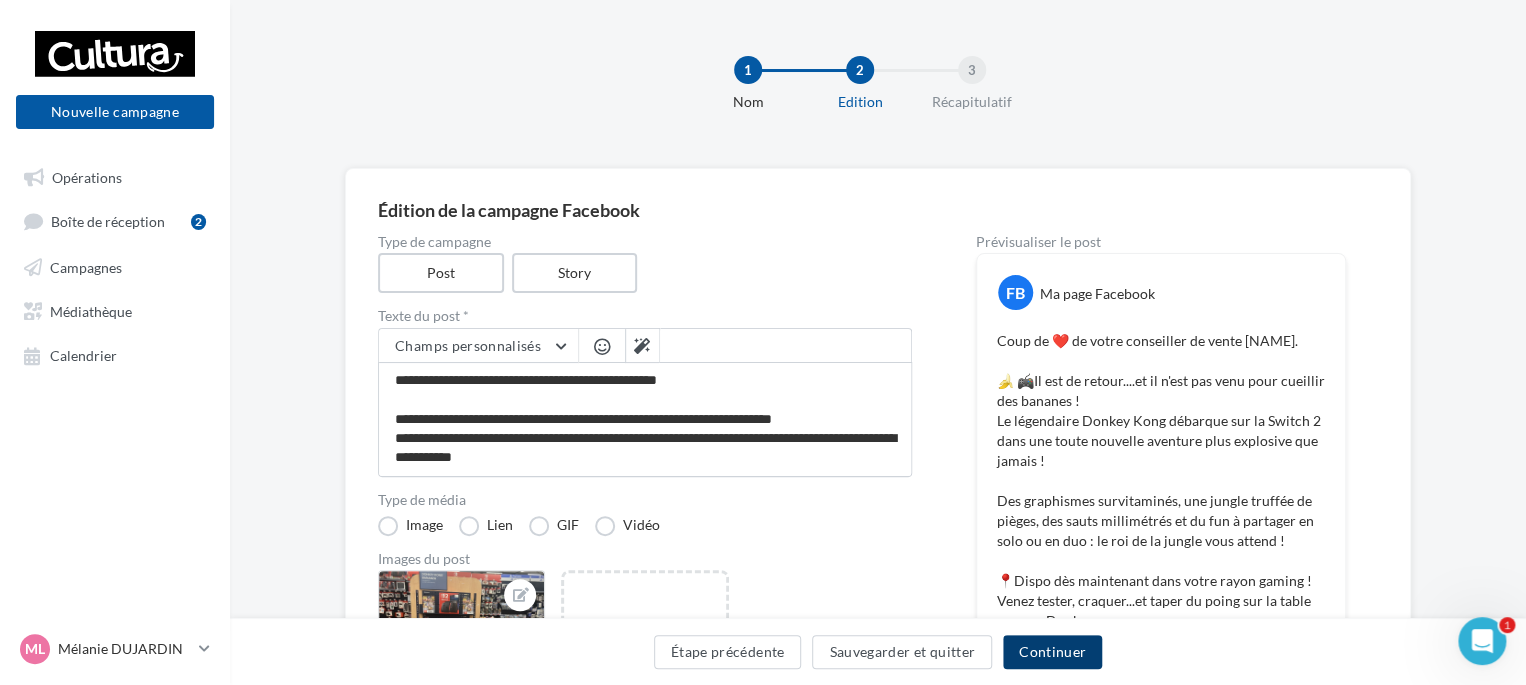 click on "Continuer" at bounding box center (1052, 652) 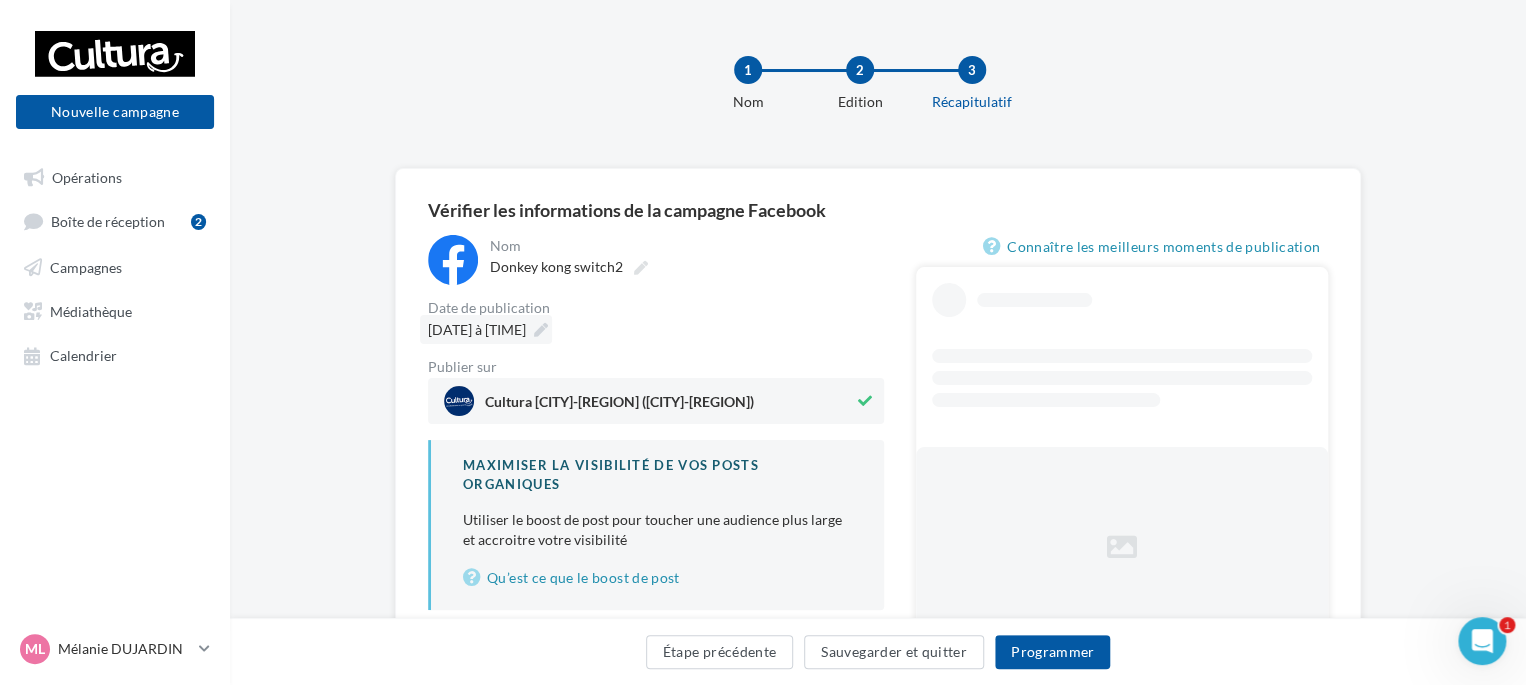 click at bounding box center [541, 330] 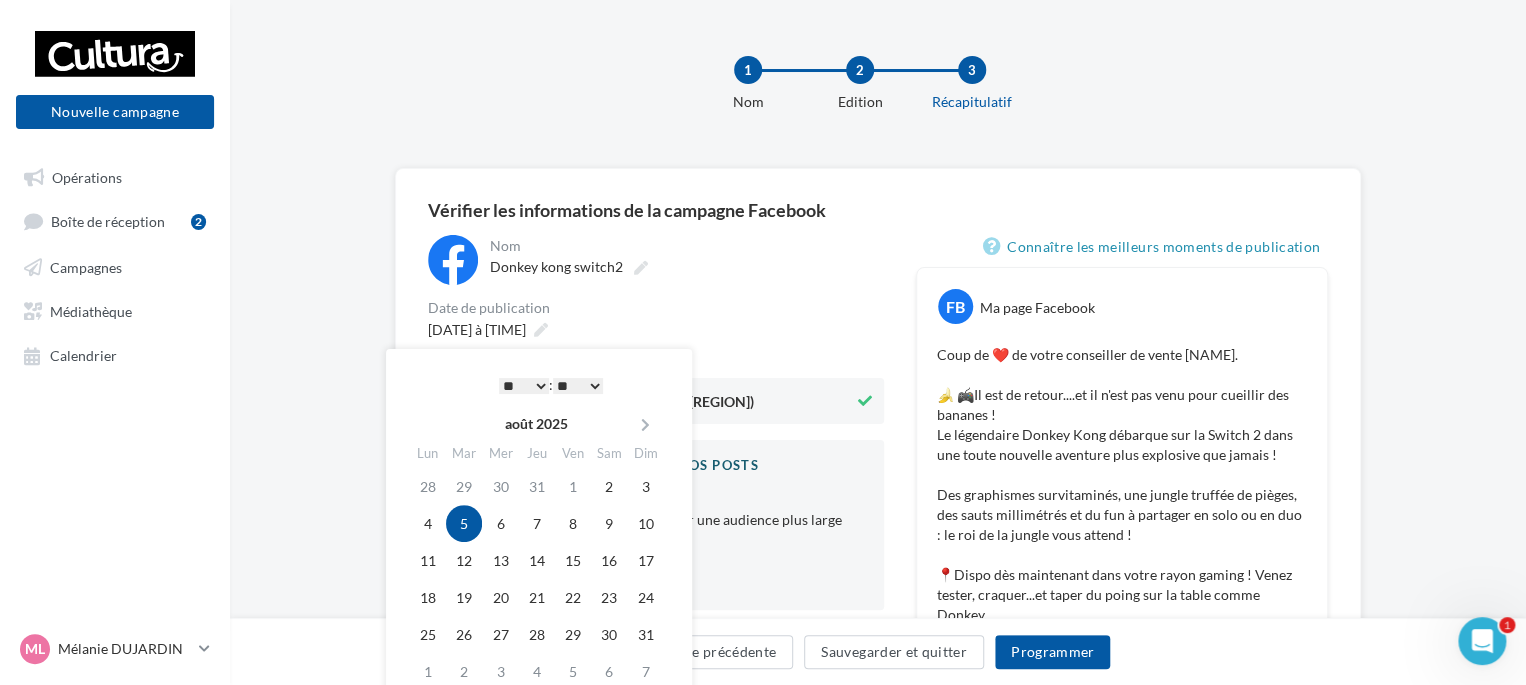 click on "05/08/2025 à 15:40" at bounding box center [656, 329] 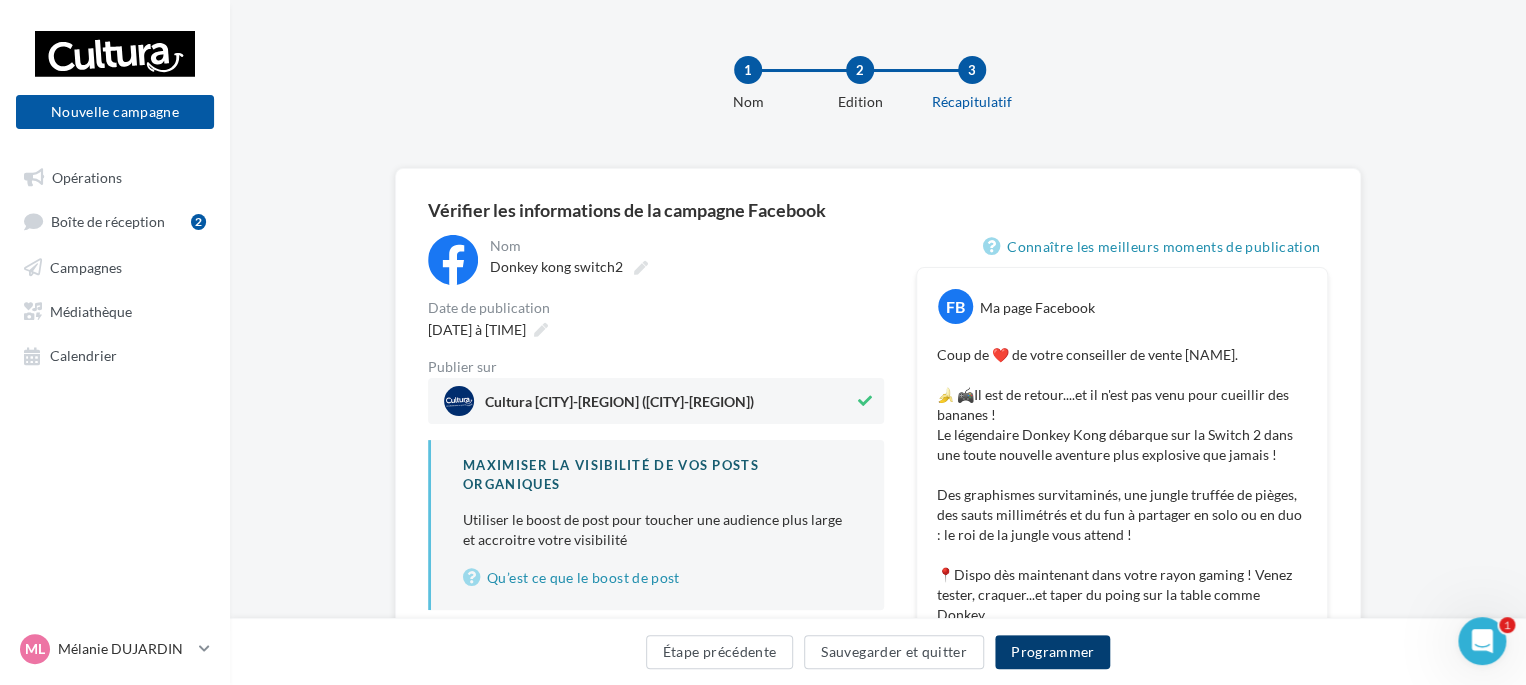 click on "Programmer" at bounding box center [1053, 652] 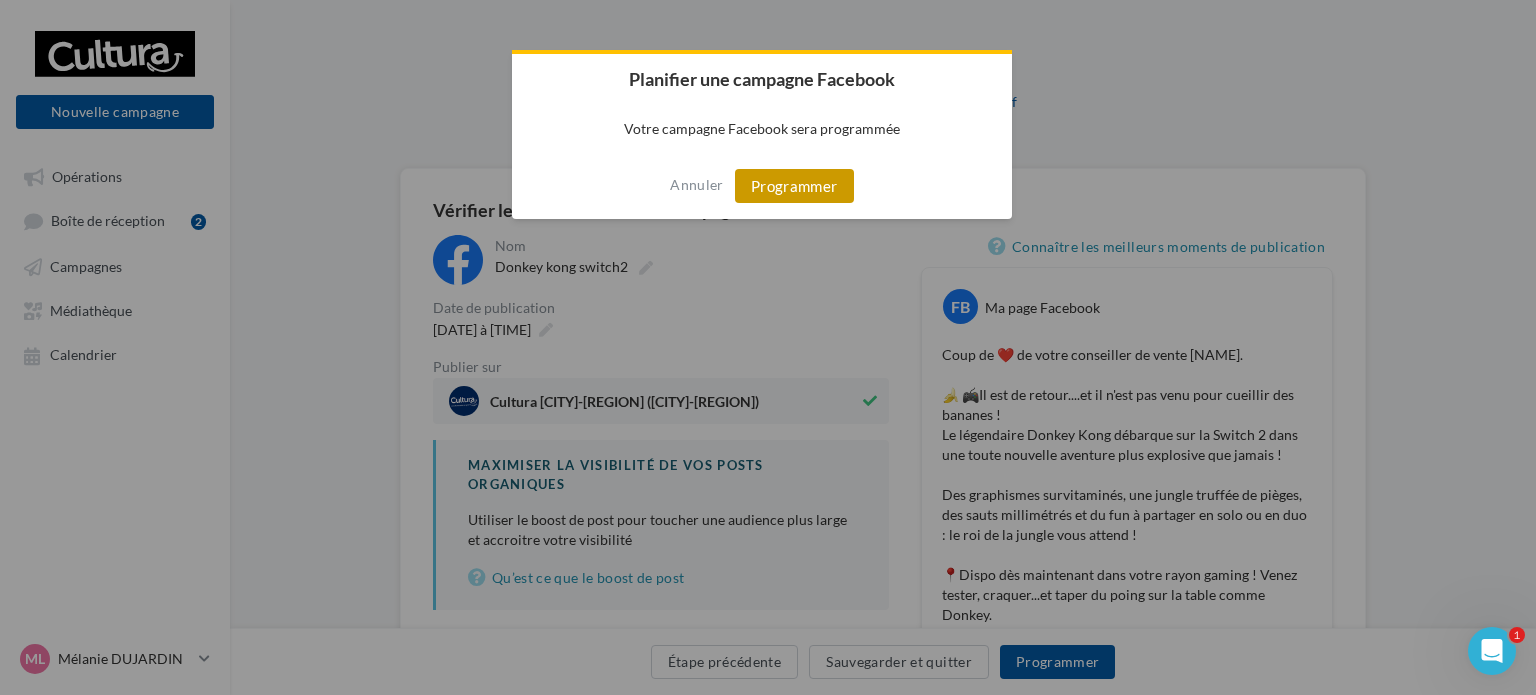 click on "Programmer" at bounding box center (794, 186) 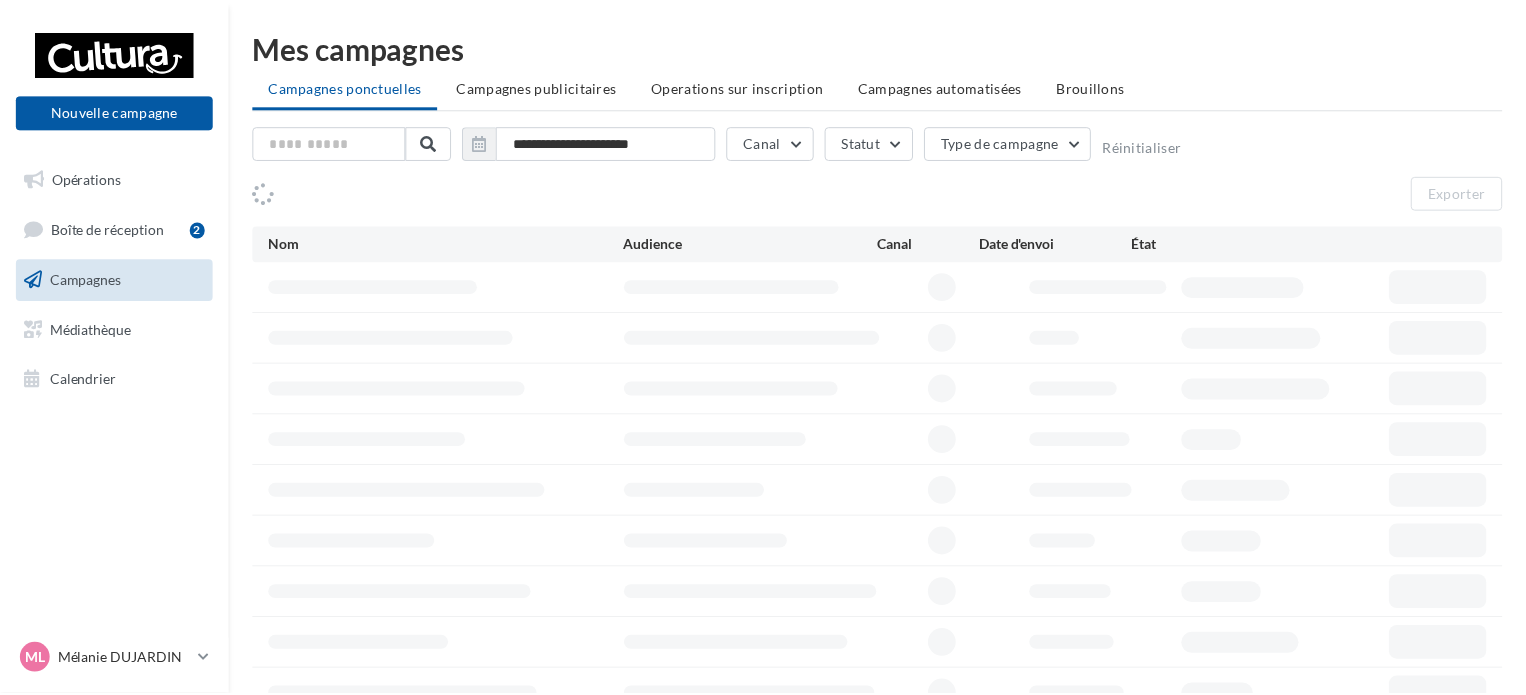 scroll, scrollTop: 0, scrollLeft: 0, axis: both 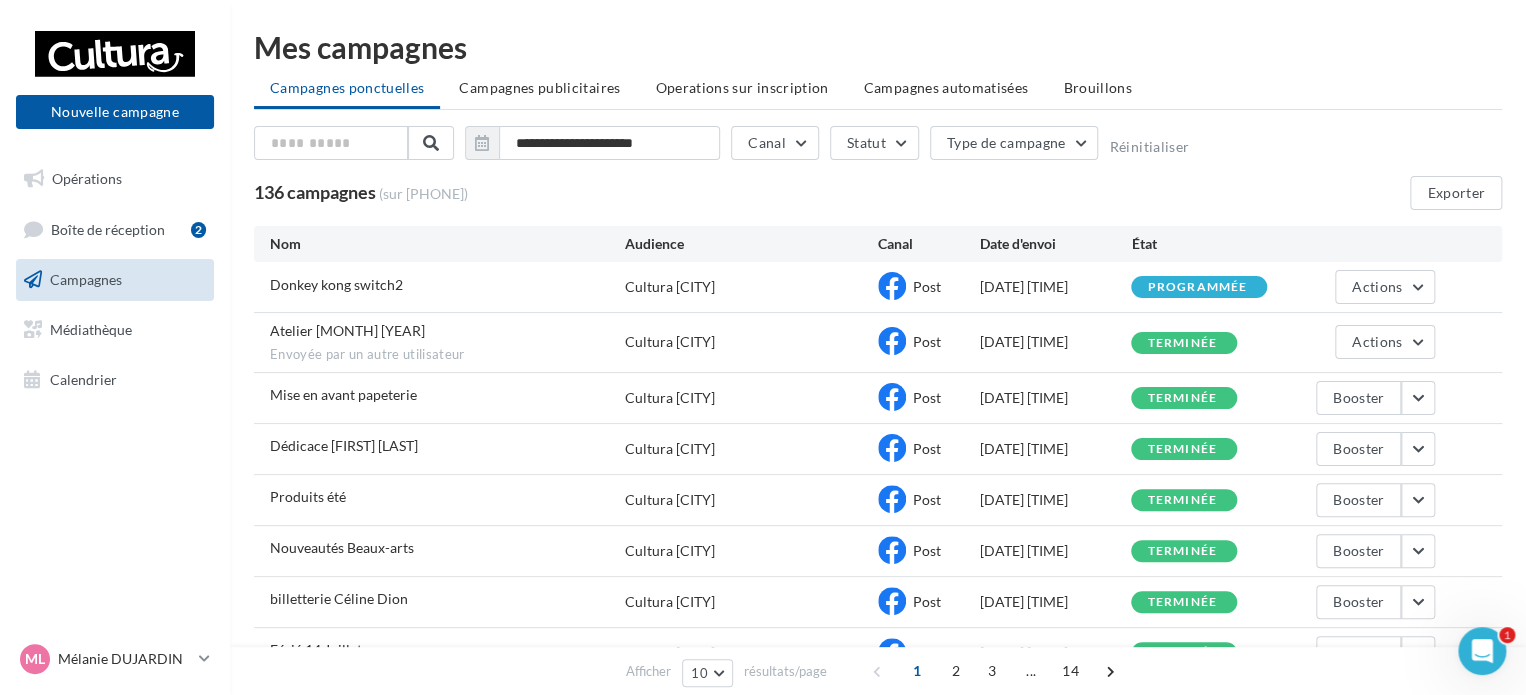 click on "Campagnes" at bounding box center (86, 279) 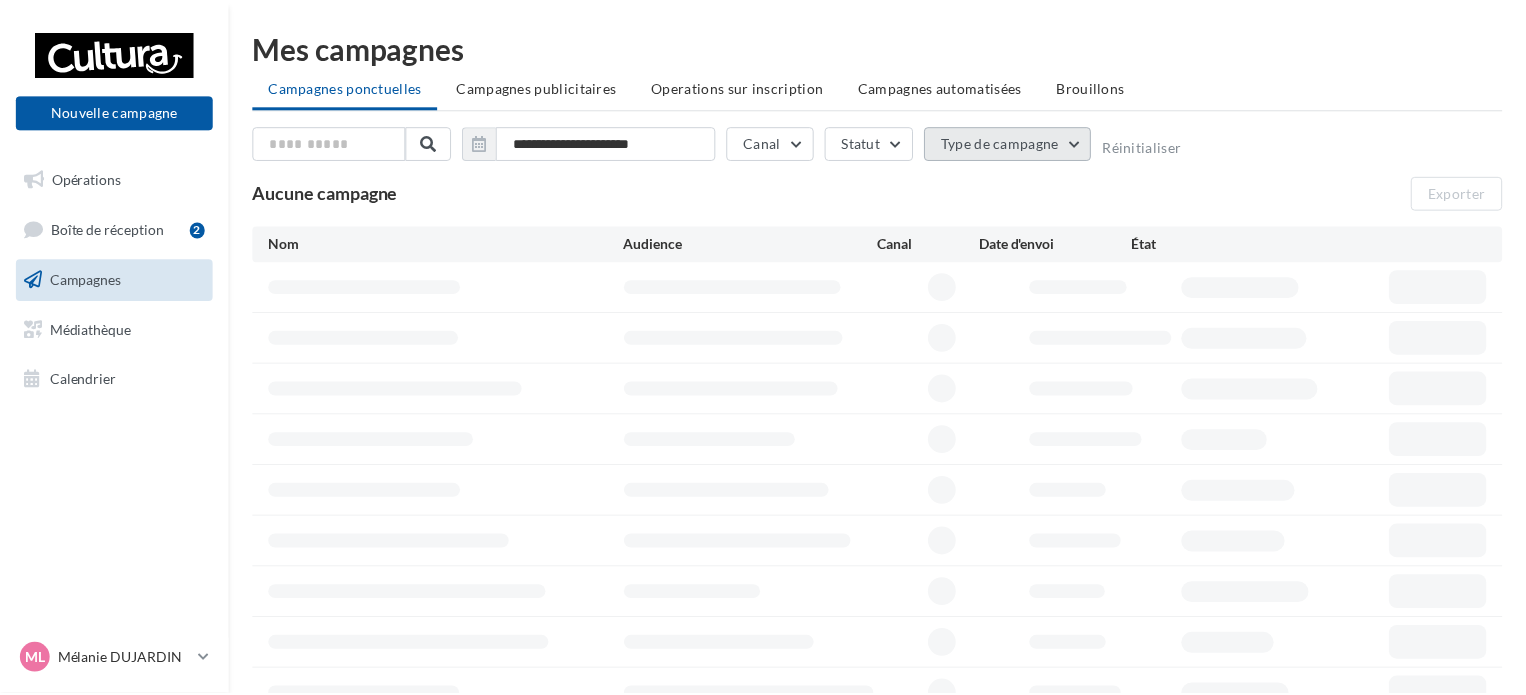 scroll, scrollTop: 0, scrollLeft: 0, axis: both 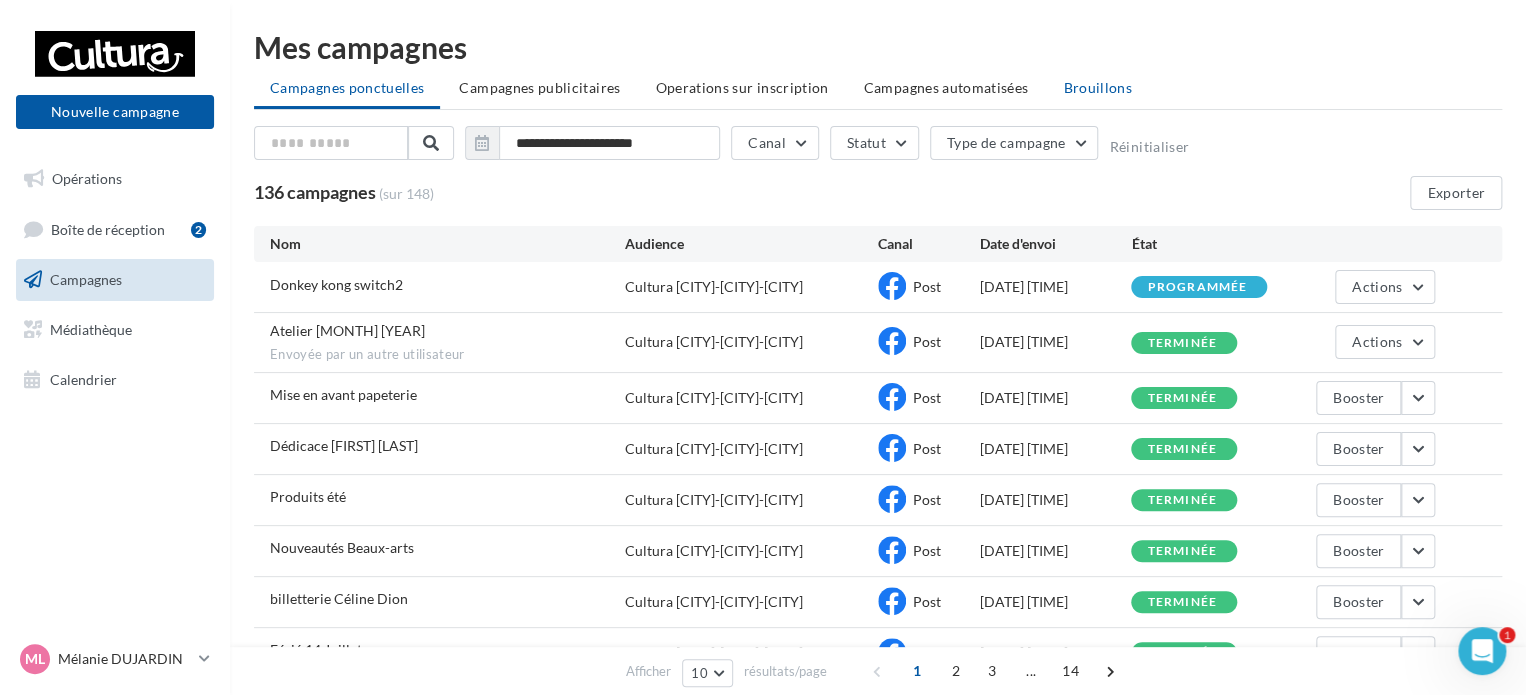 click on "Brouillons" at bounding box center [1097, 88] 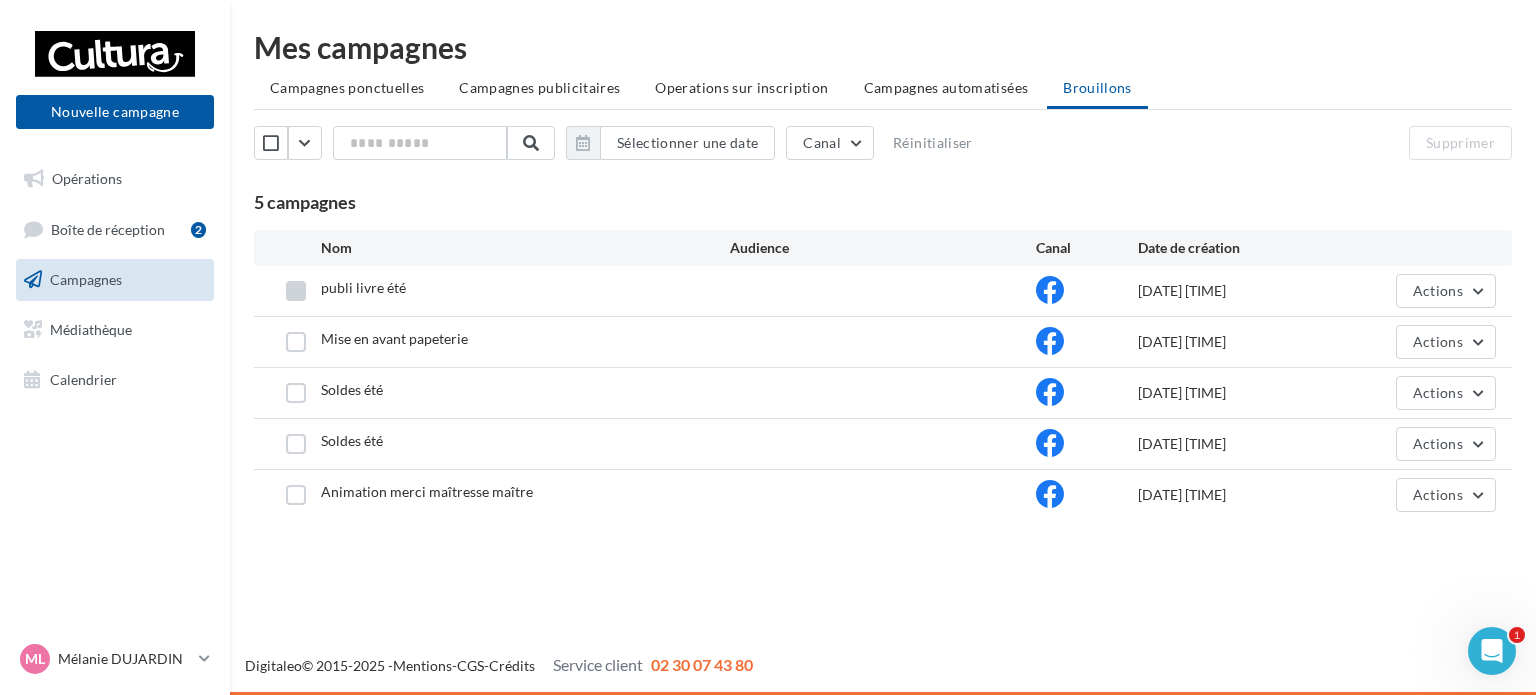 click at bounding box center (296, 291) 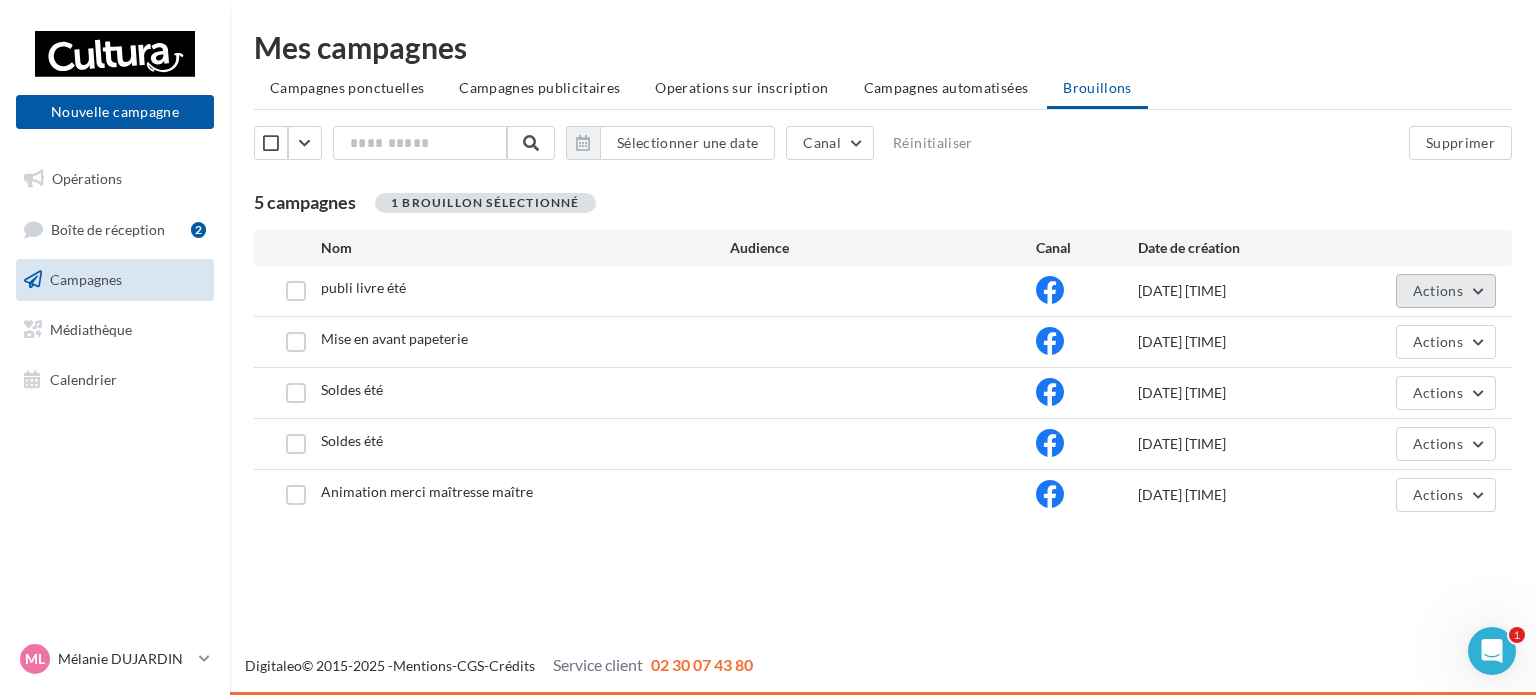click on "Actions" at bounding box center (1446, 291) 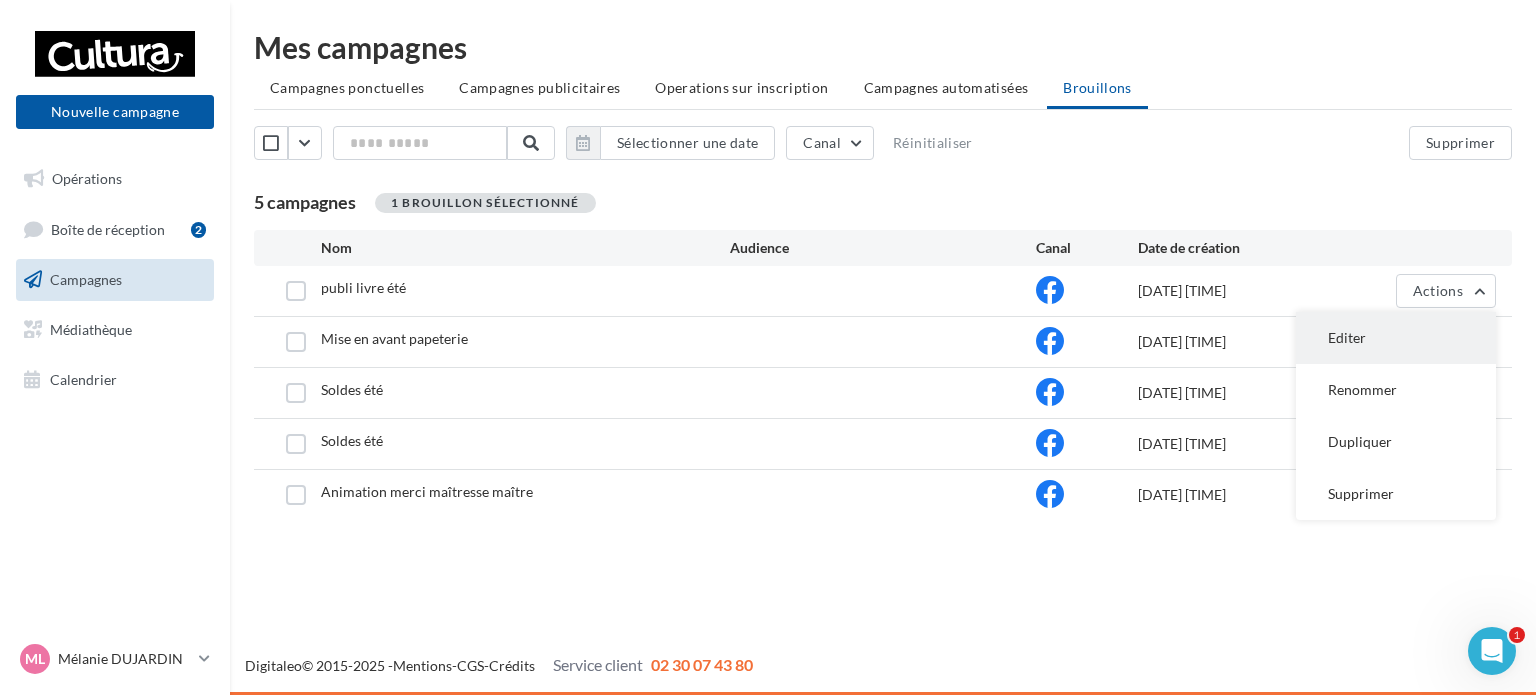 click on "Editer" at bounding box center (1396, 338) 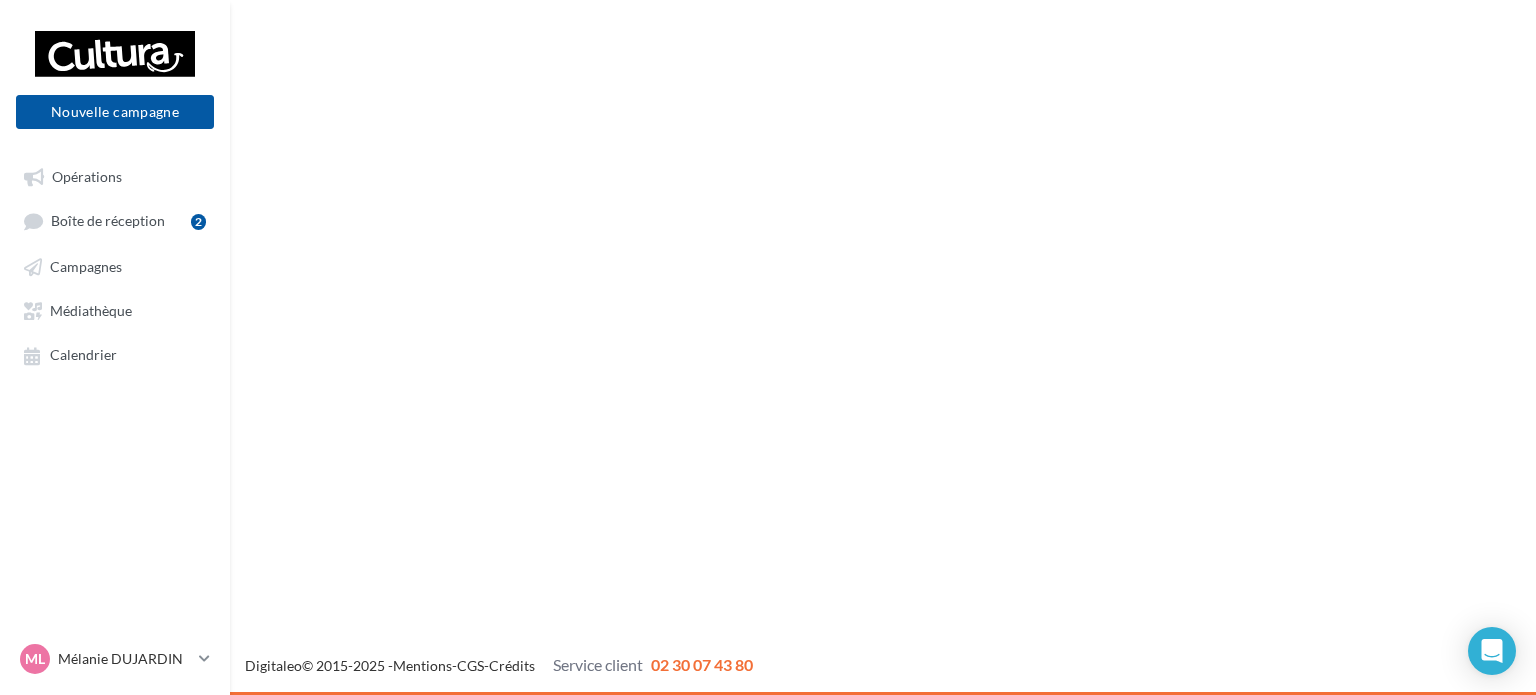 scroll, scrollTop: 0, scrollLeft: 0, axis: both 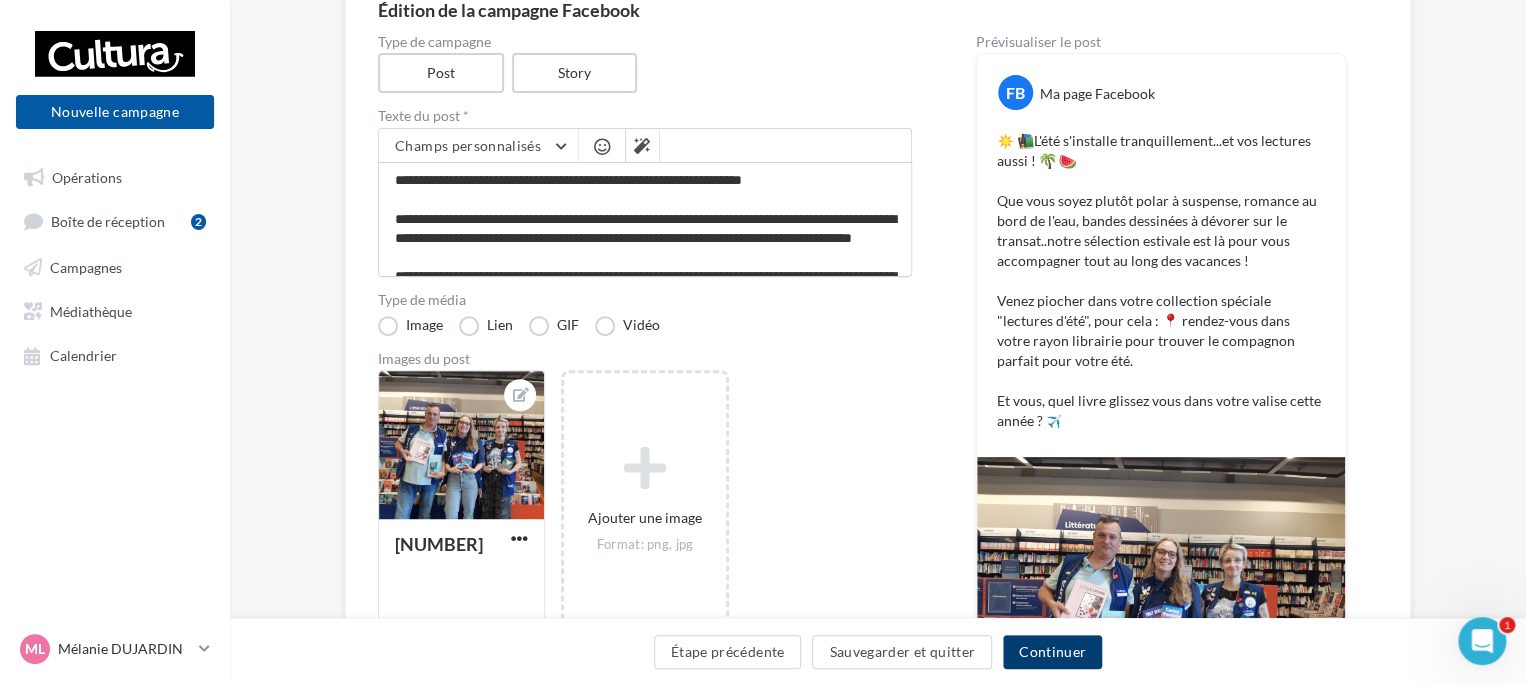 click on "Continuer" at bounding box center [1052, 652] 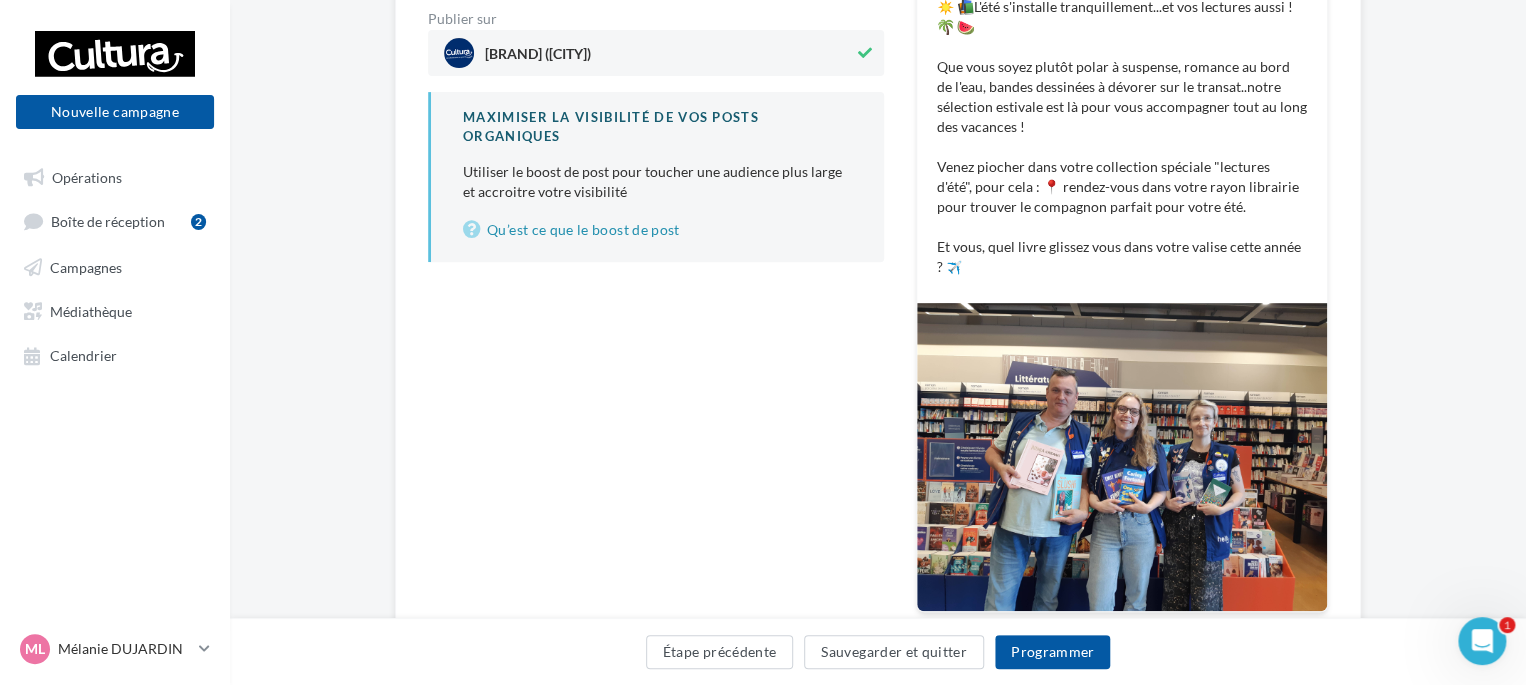 scroll, scrollTop: 451, scrollLeft: 0, axis: vertical 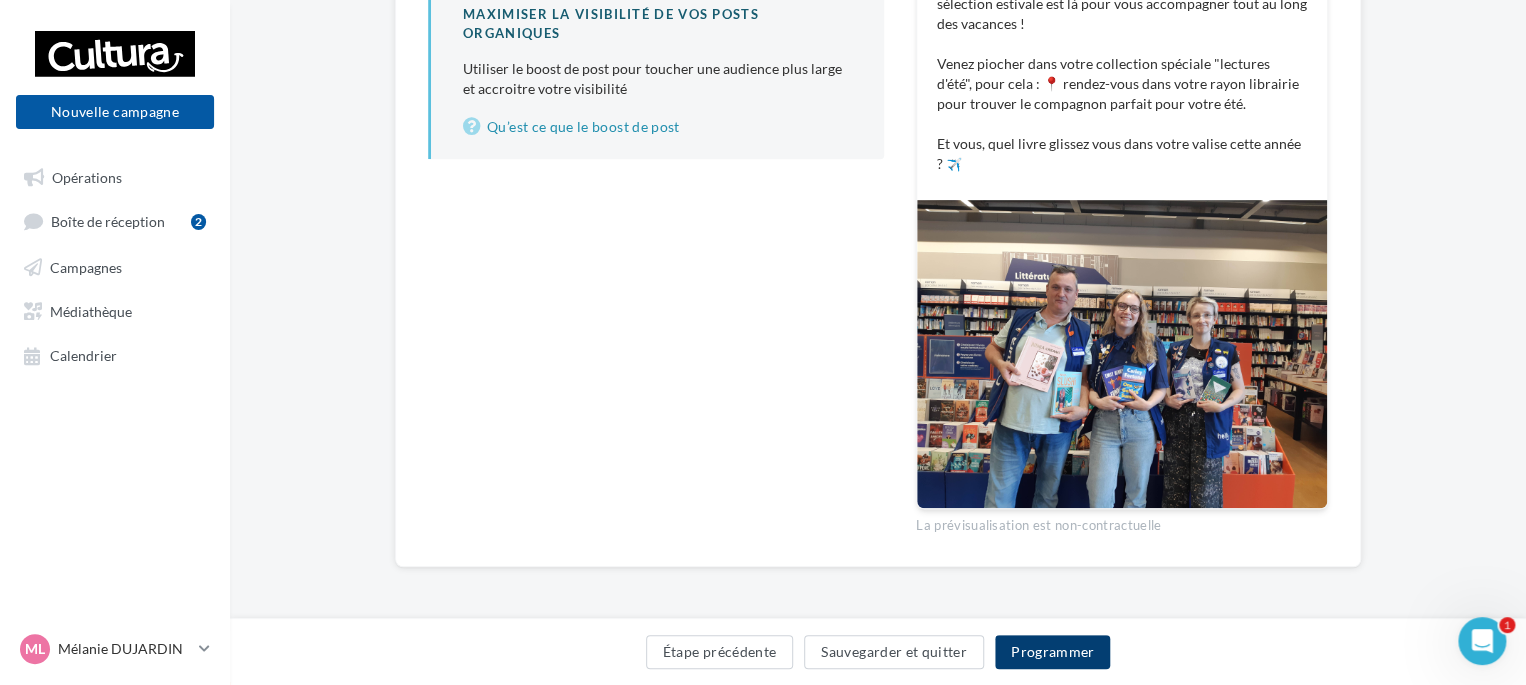 click on "Programmer" at bounding box center (1053, 652) 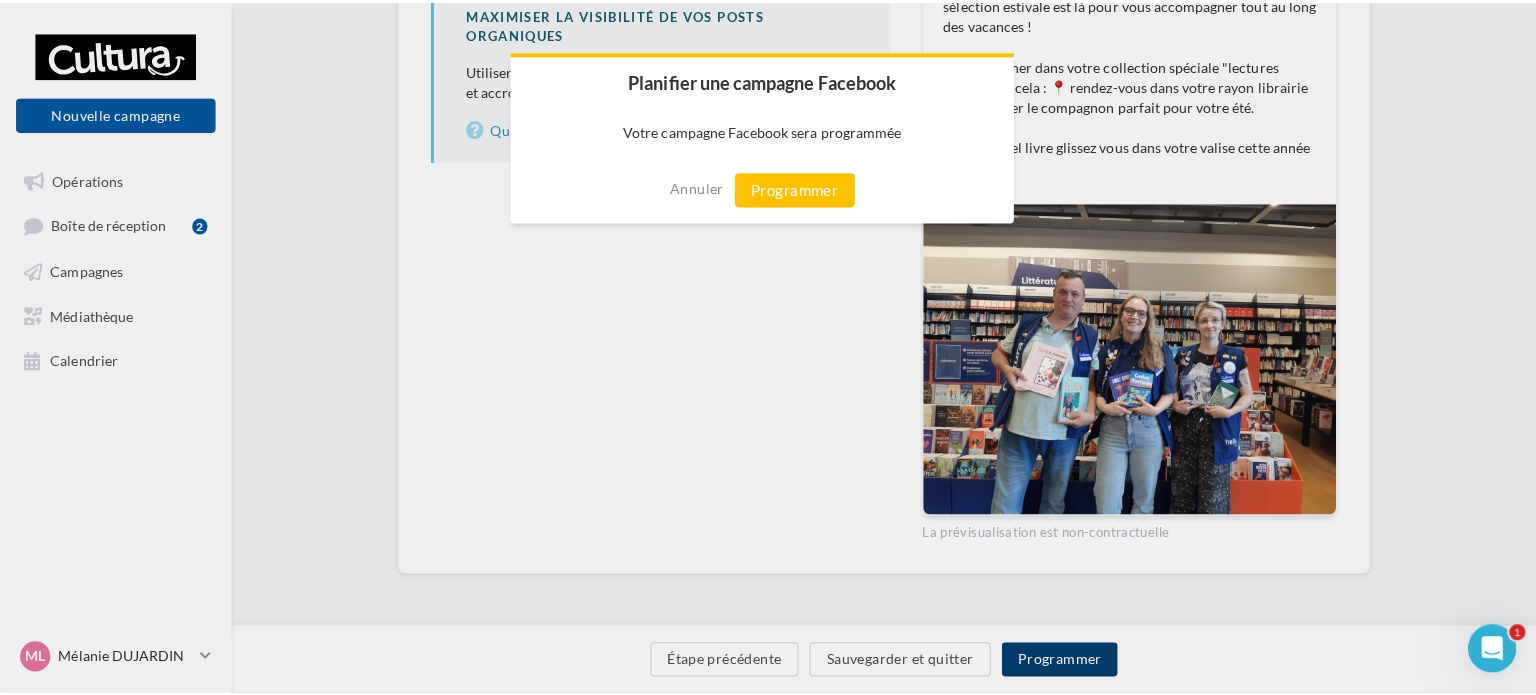 scroll, scrollTop: 440, scrollLeft: 0, axis: vertical 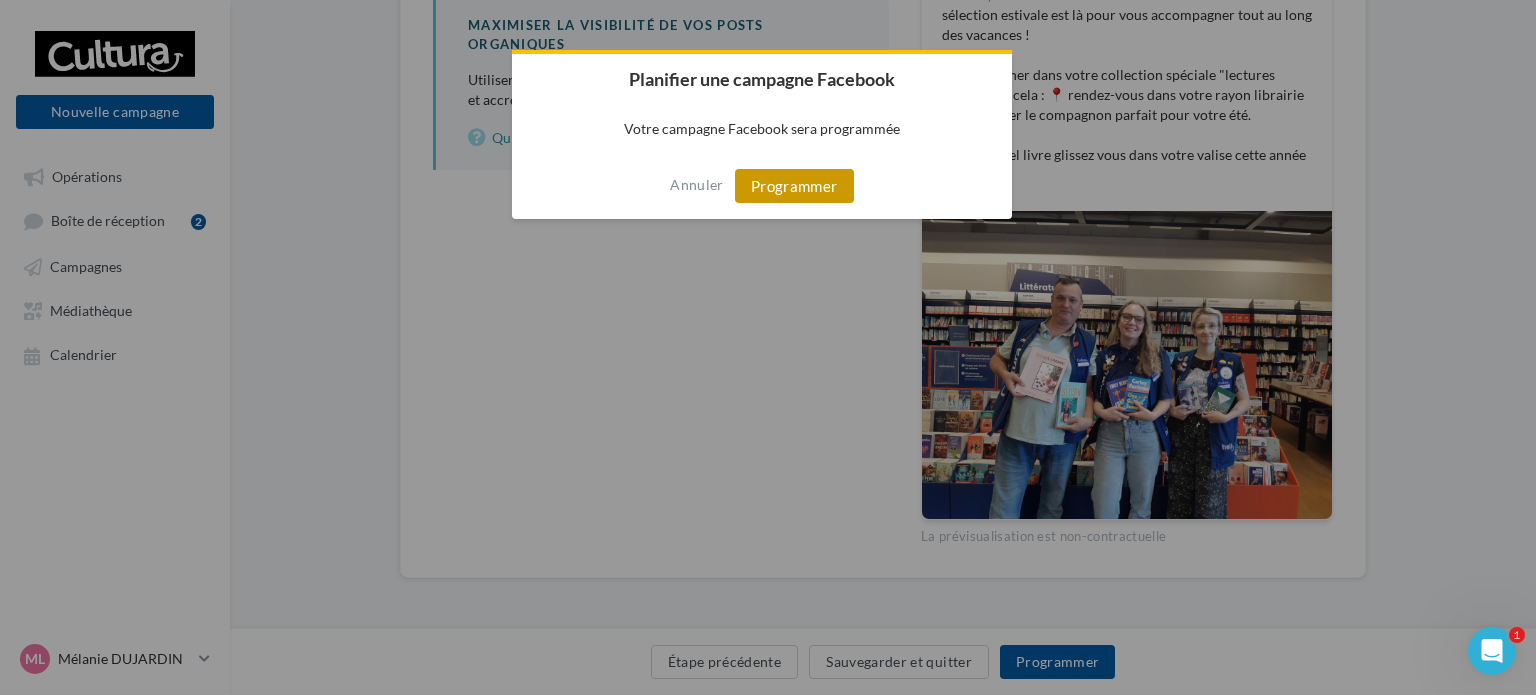 click on "Programmer" at bounding box center [794, 186] 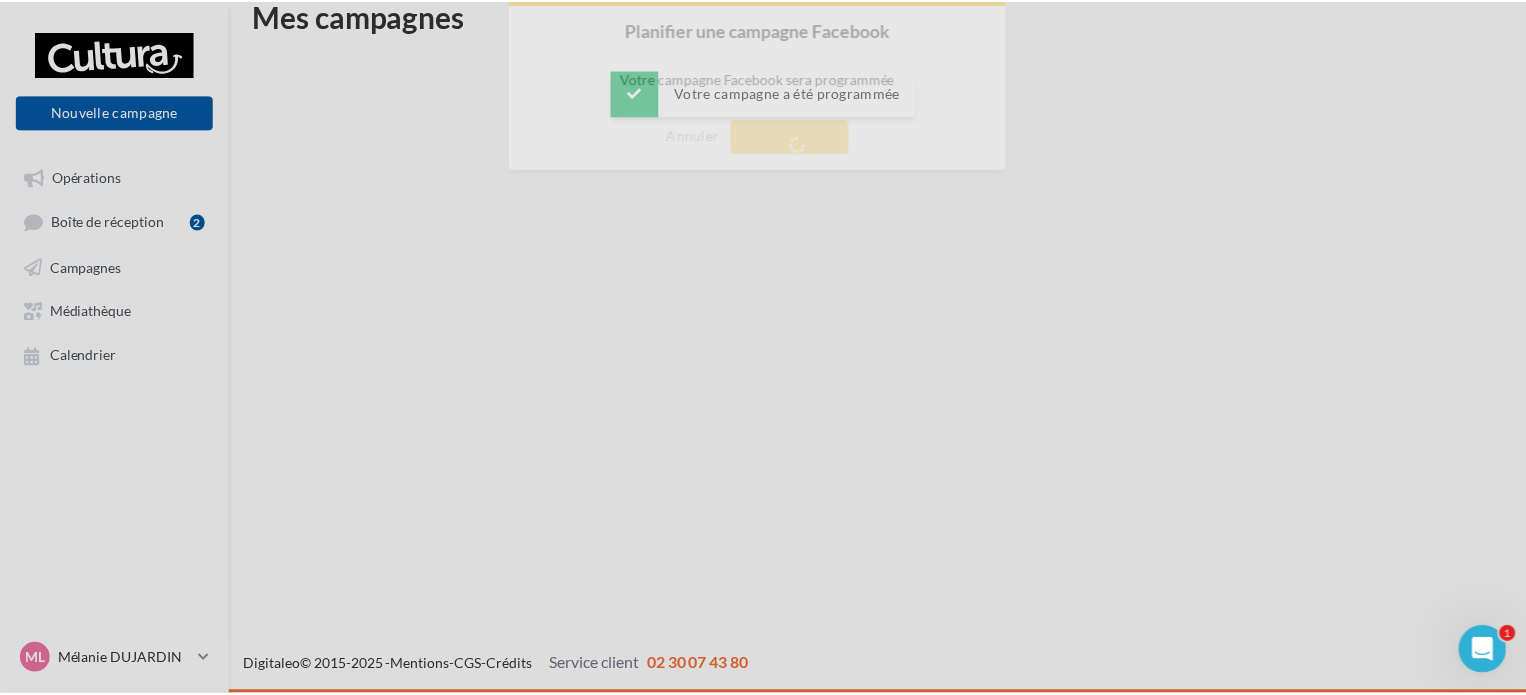 scroll, scrollTop: 32, scrollLeft: 0, axis: vertical 